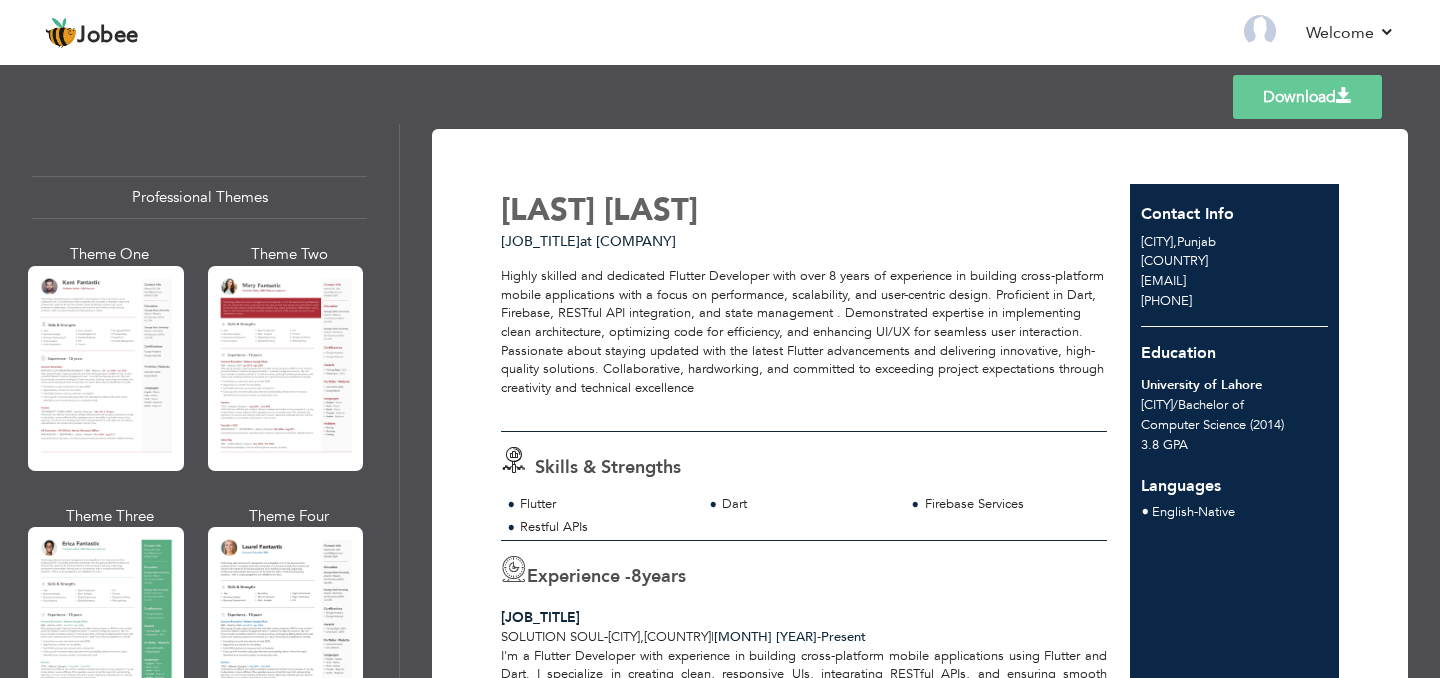 scroll, scrollTop: 0, scrollLeft: 0, axis: both 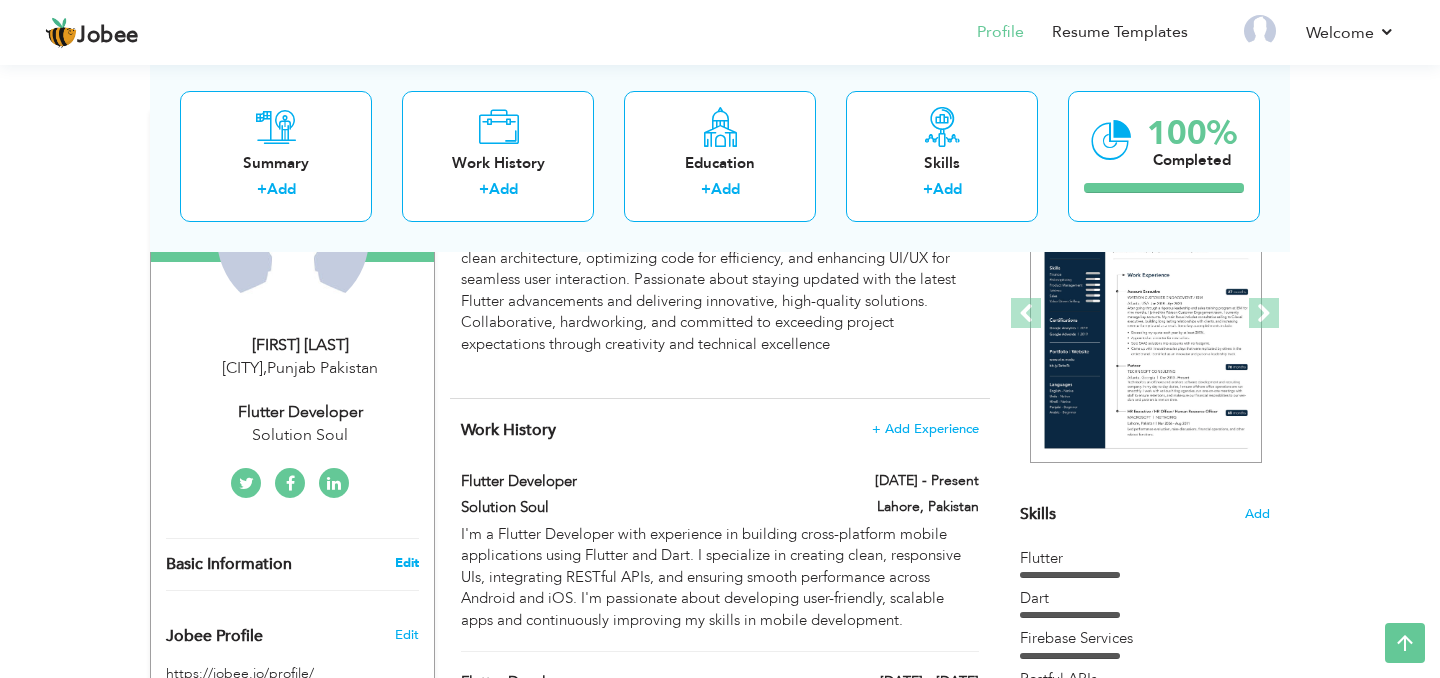 click on "Edit" at bounding box center [407, 563] 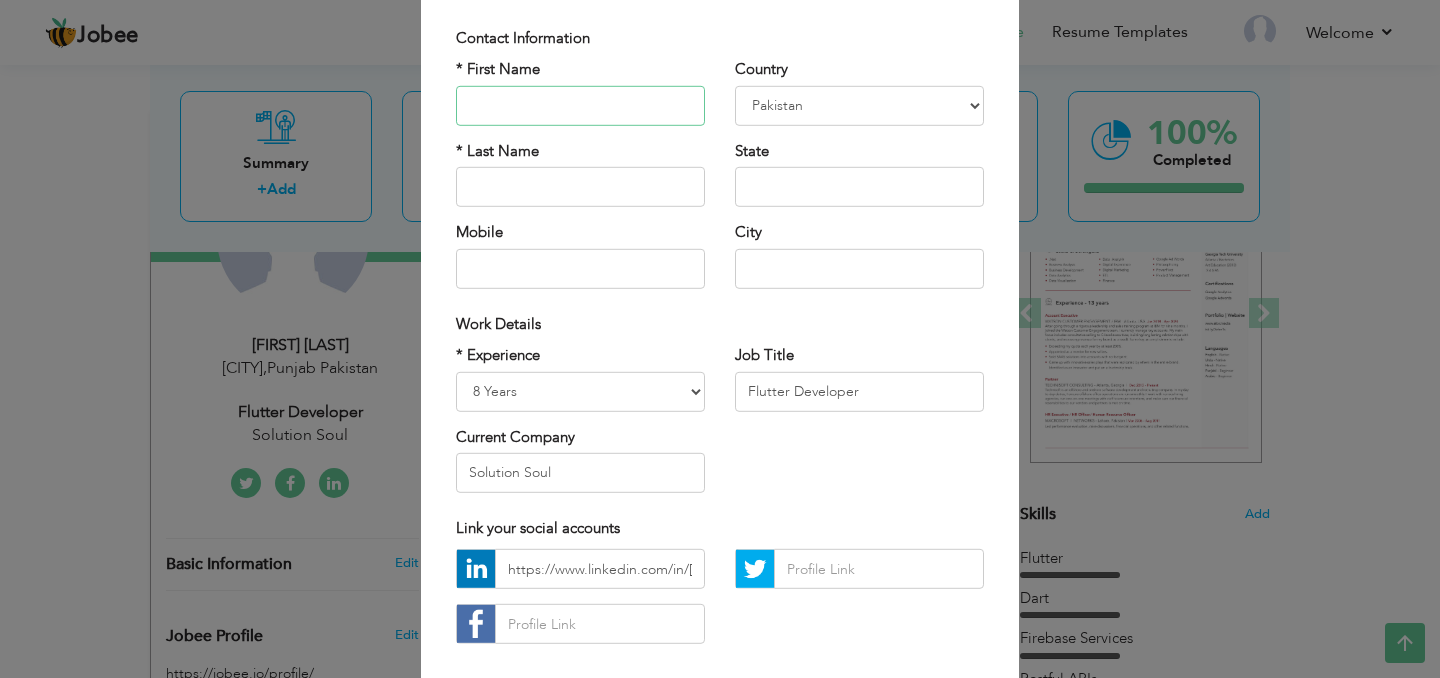 scroll, scrollTop: 0, scrollLeft: 0, axis: both 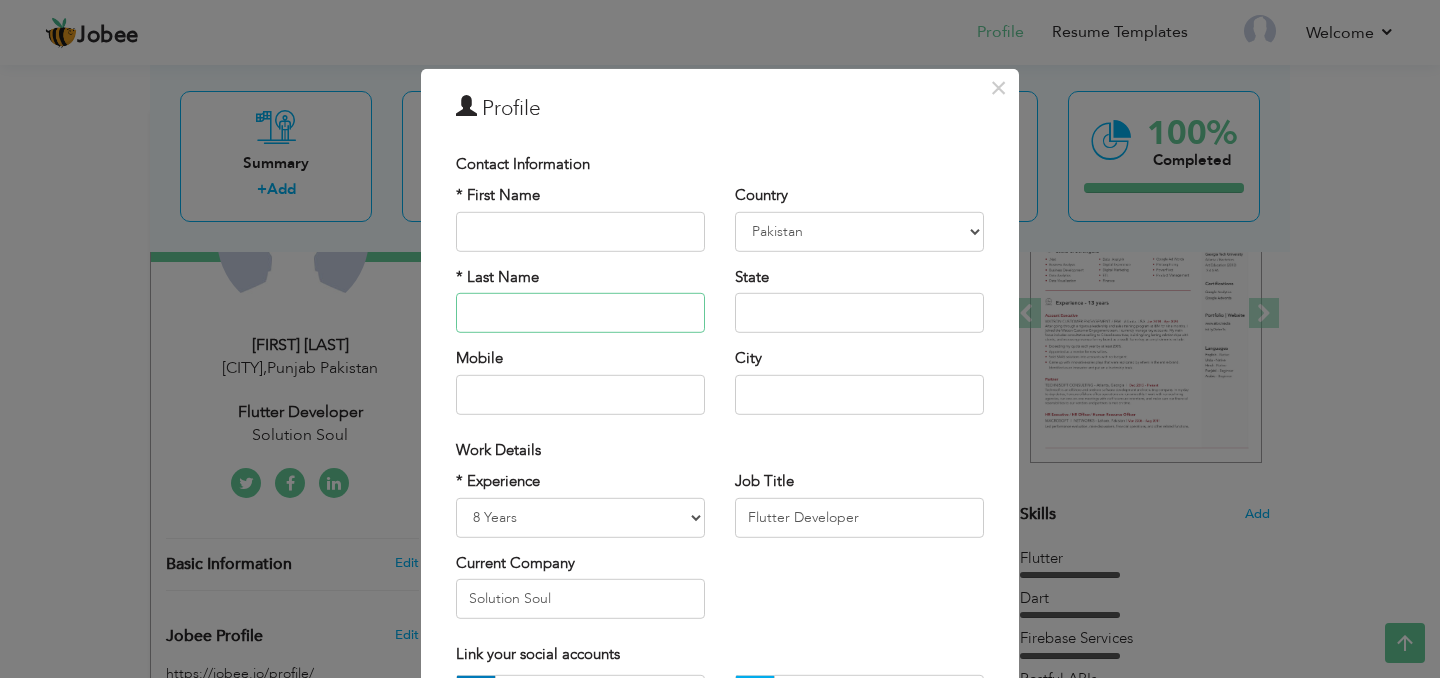 click at bounding box center [580, 313] 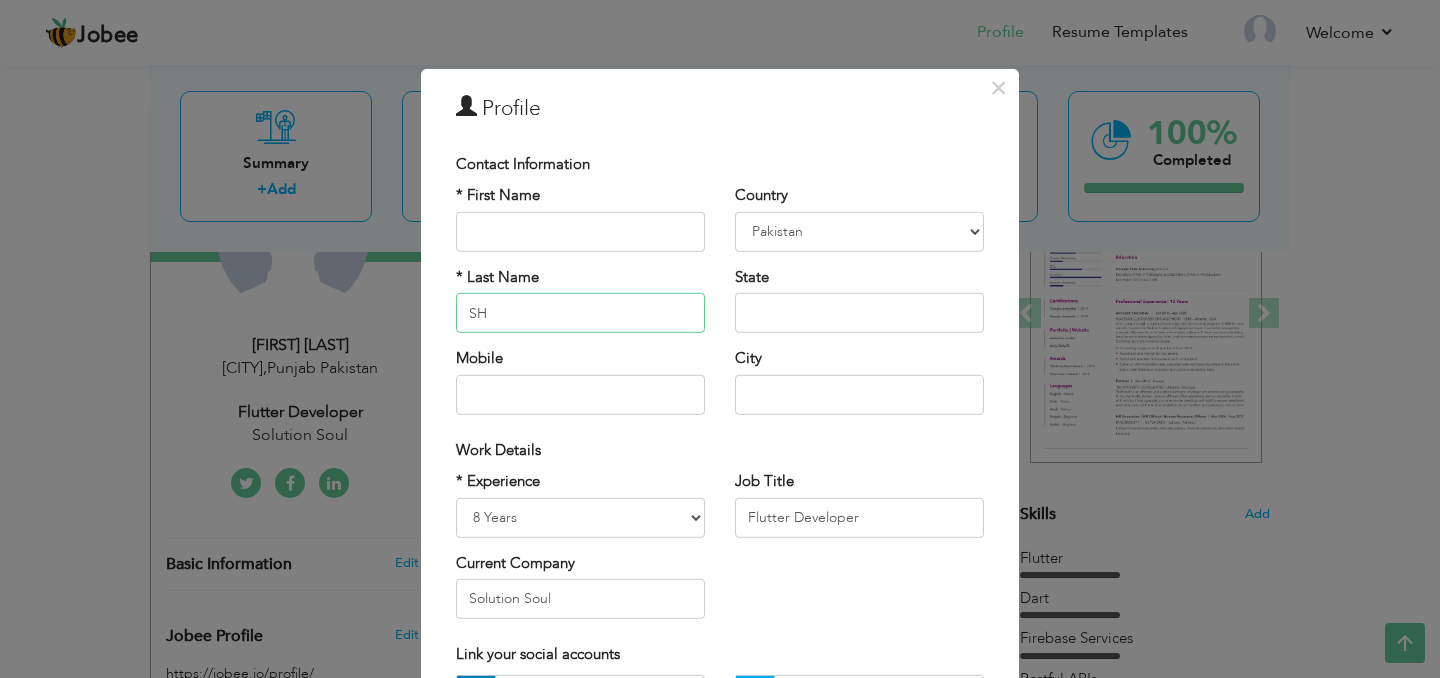 type on "S" 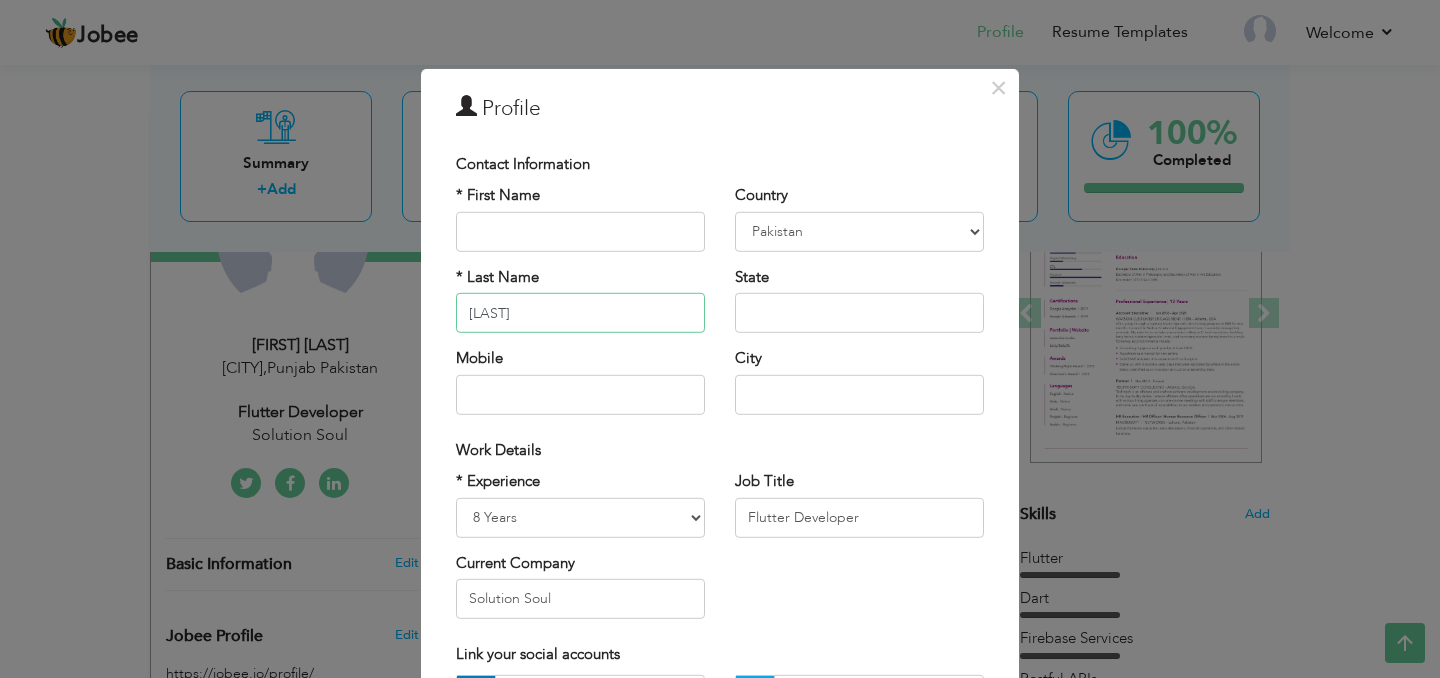 scroll, scrollTop: 228, scrollLeft: 0, axis: vertical 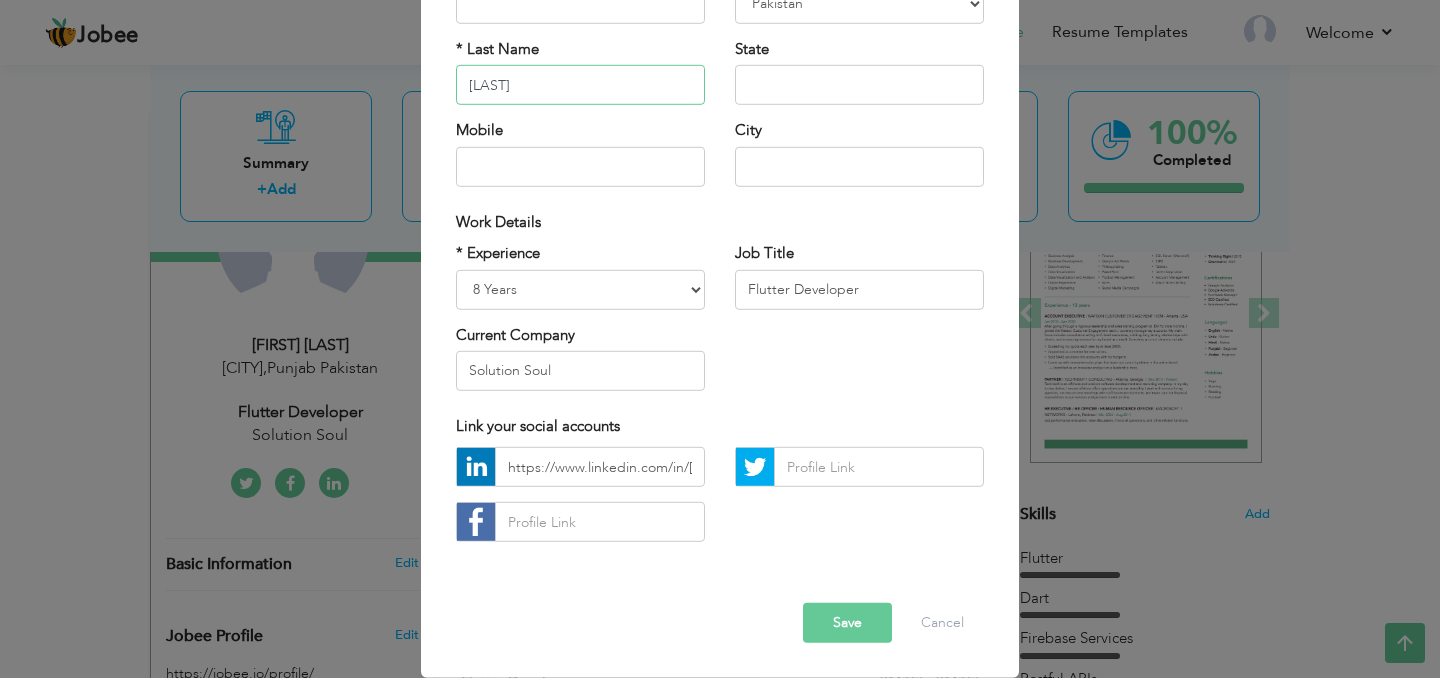 type on "BILAL" 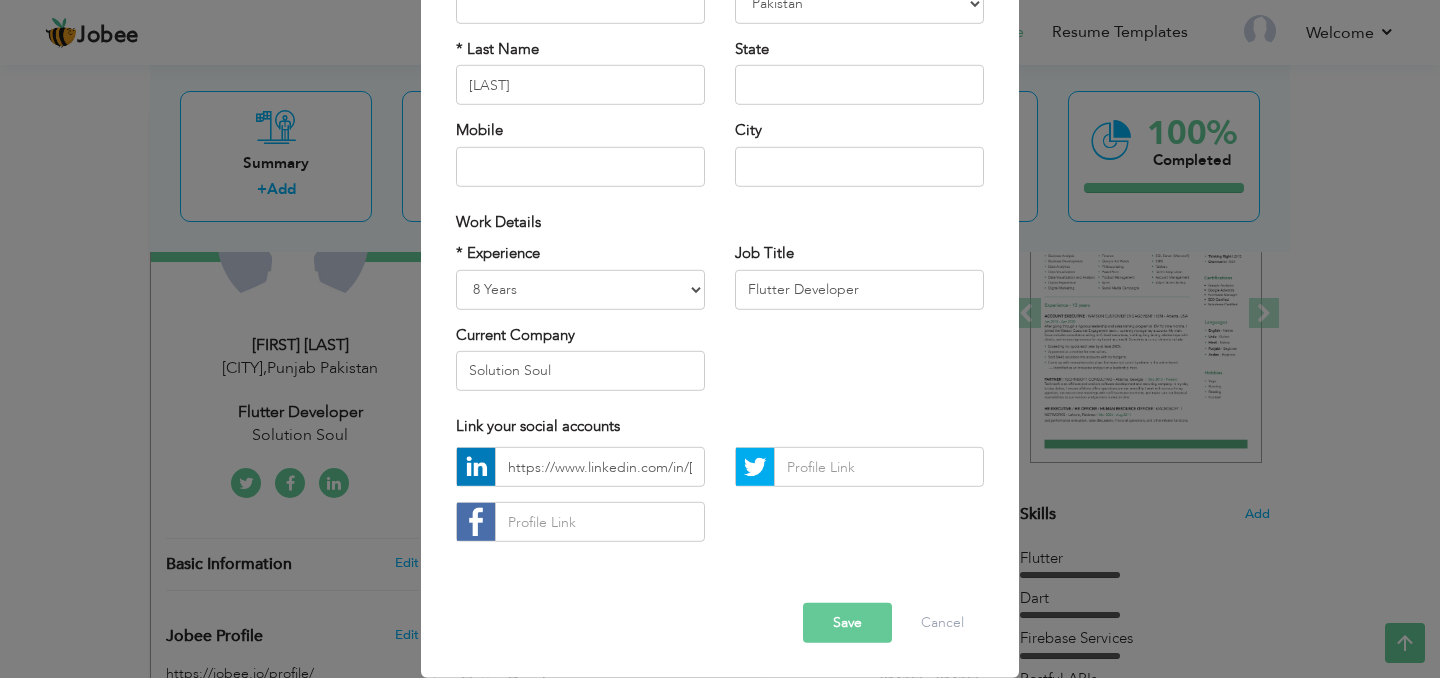 click on "Save" at bounding box center [847, 623] 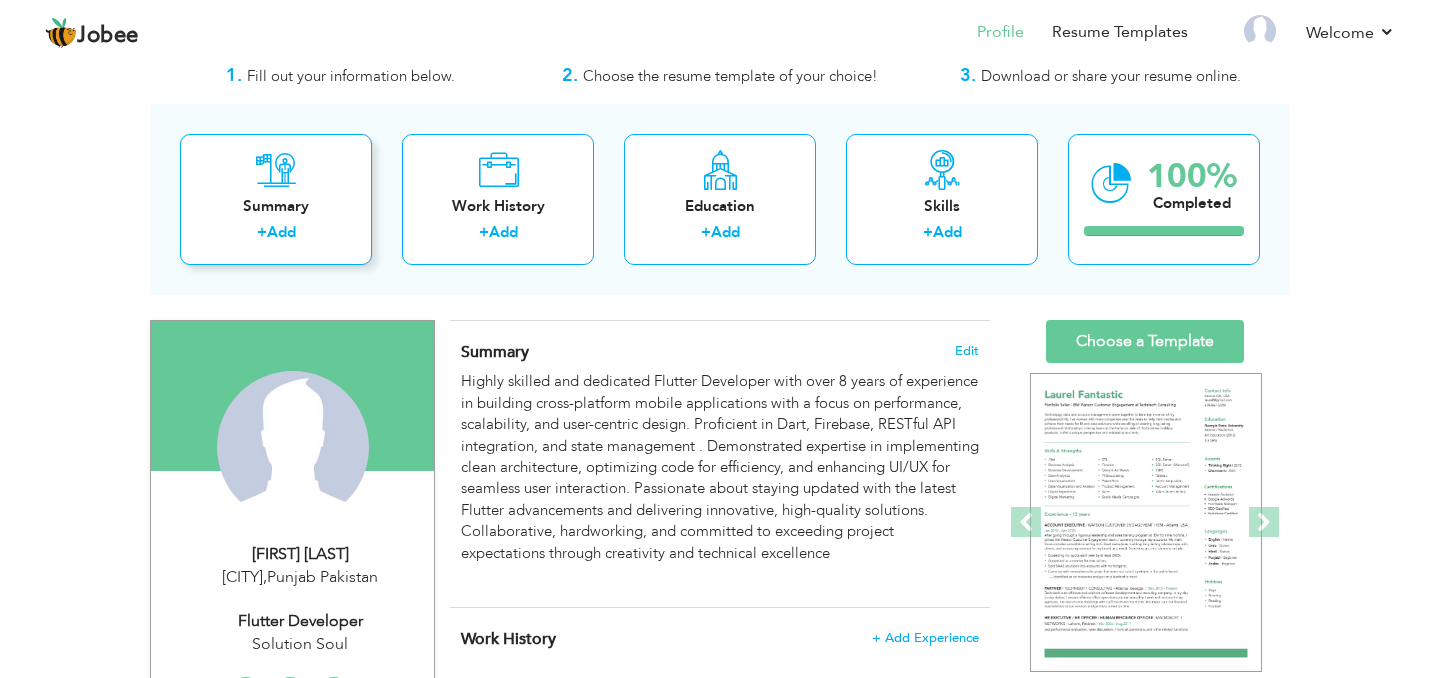 scroll, scrollTop: 0, scrollLeft: 0, axis: both 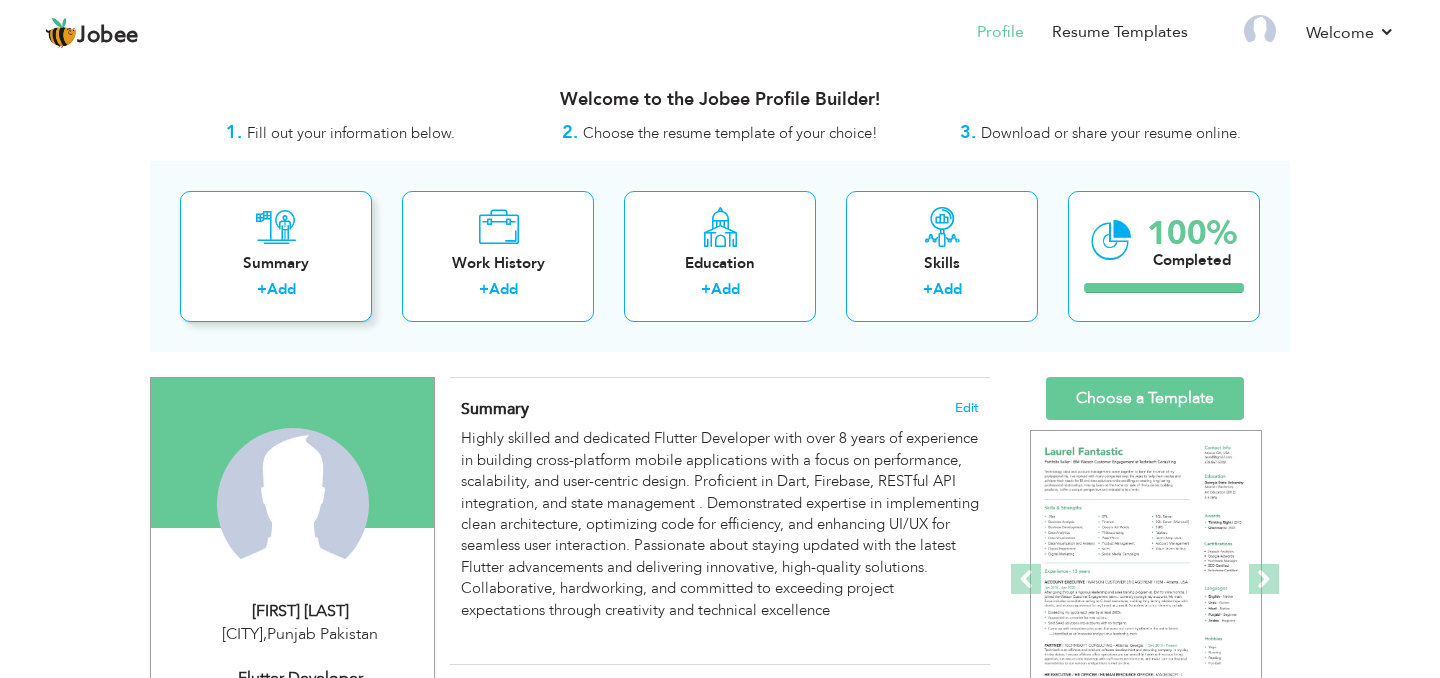 click on "Summary
+  Add" at bounding box center [276, 256] 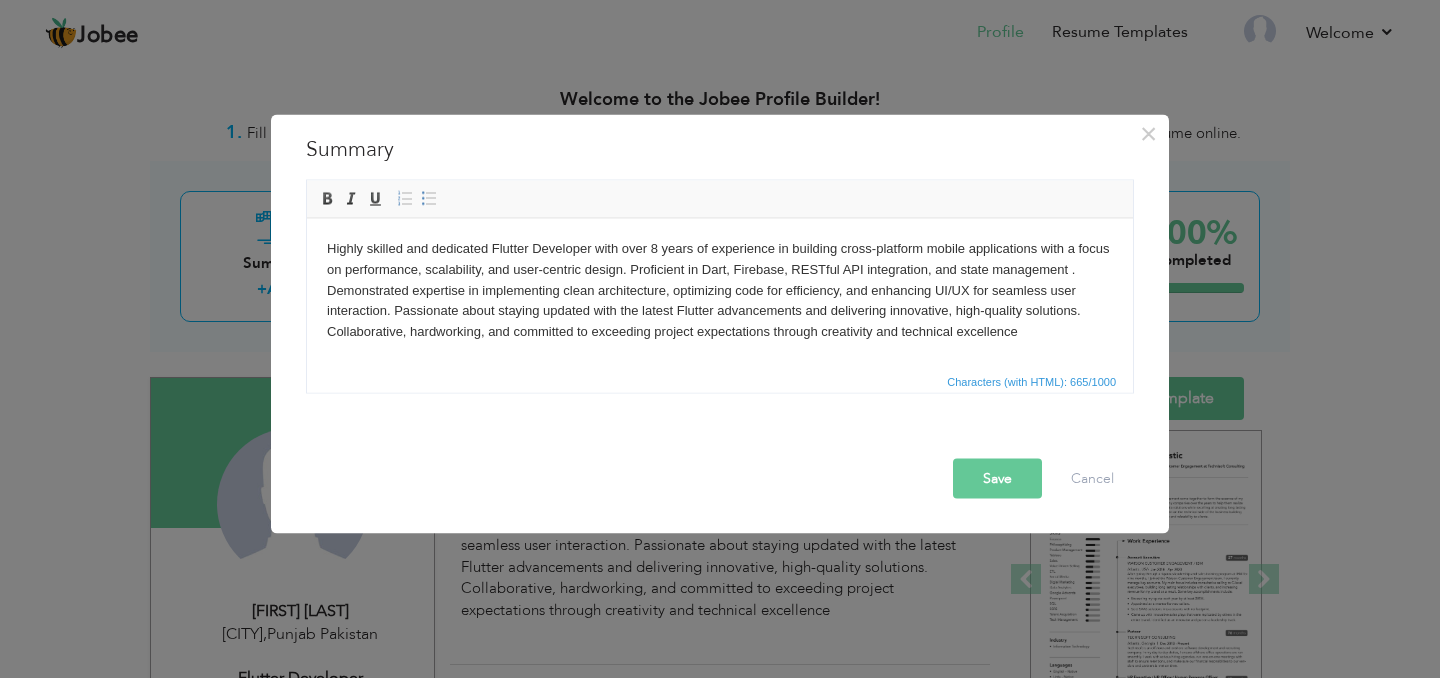 click on "Save" at bounding box center [997, 479] 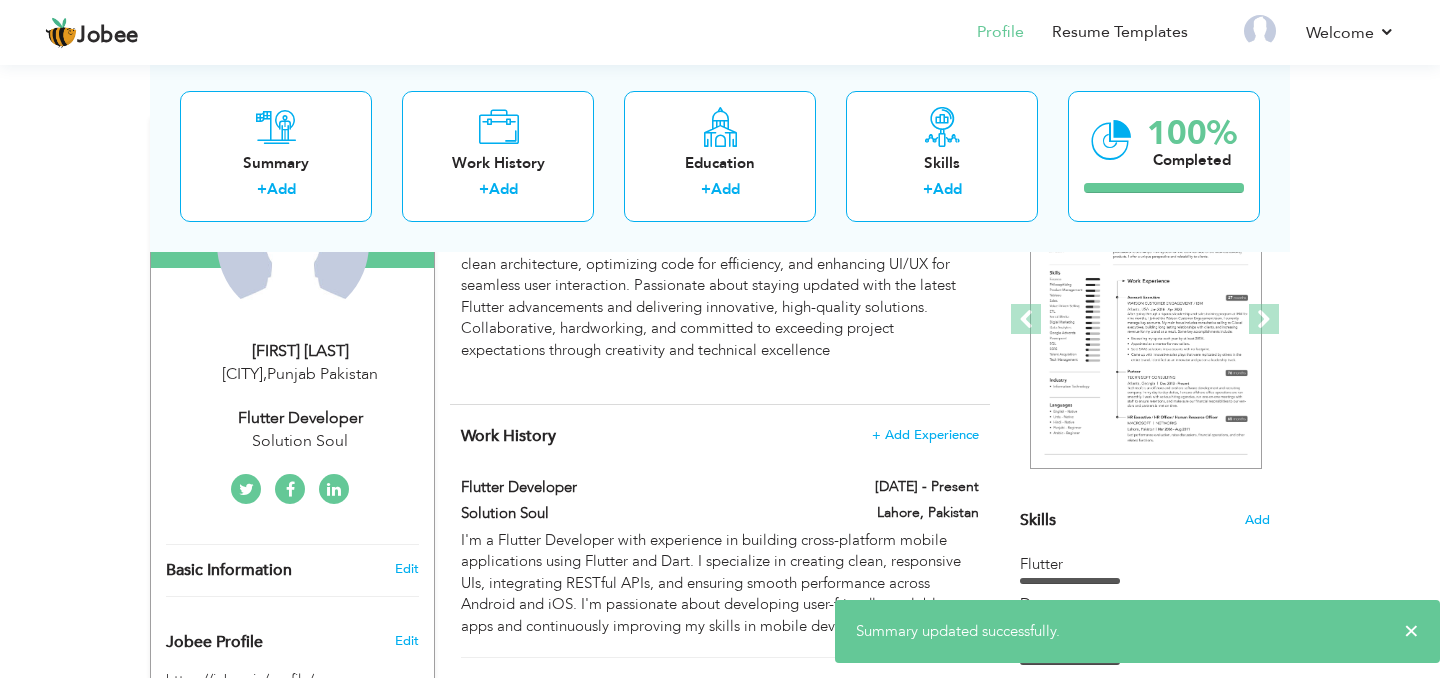 scroll, scrollTop: 263, scrollLeft: 0, axis: vertical 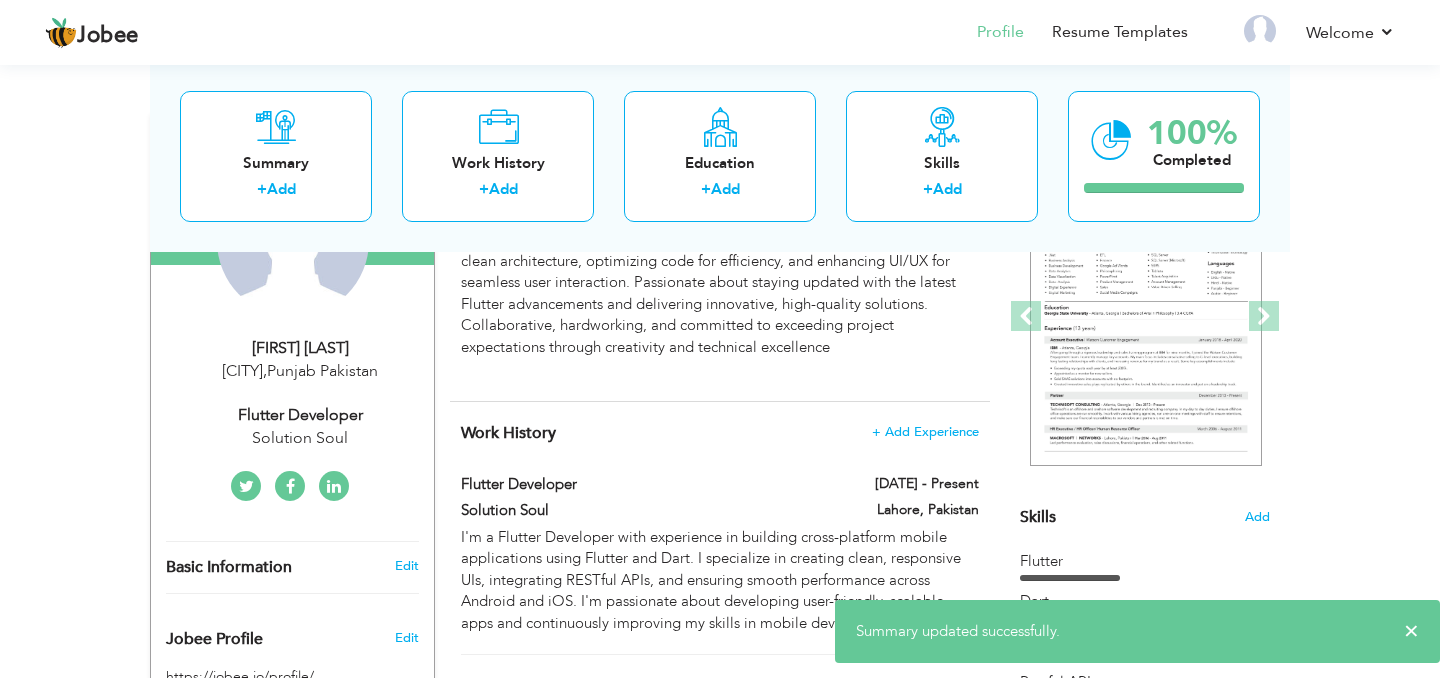 click on "AYESHA BILAL" at bounding box center (300, 348) 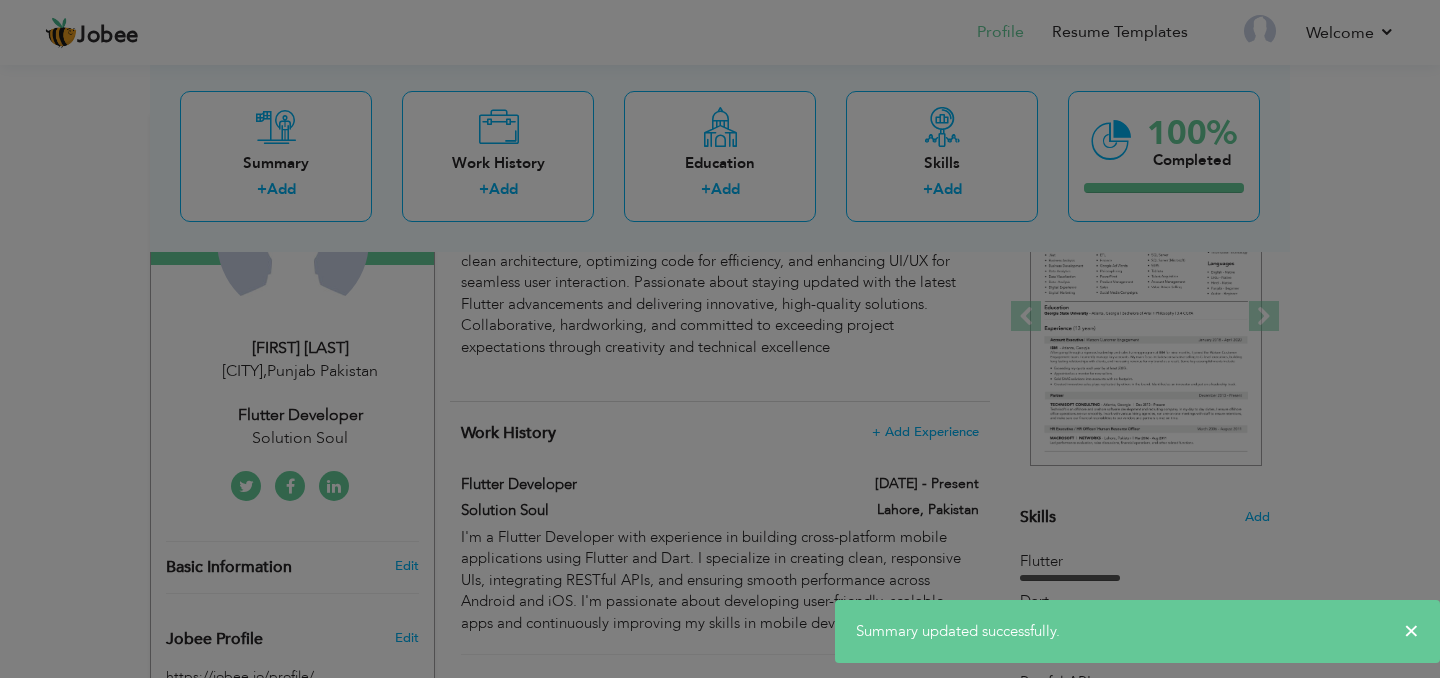 scroll, scrollTop: 0, scrollLeft: 0, axis: both 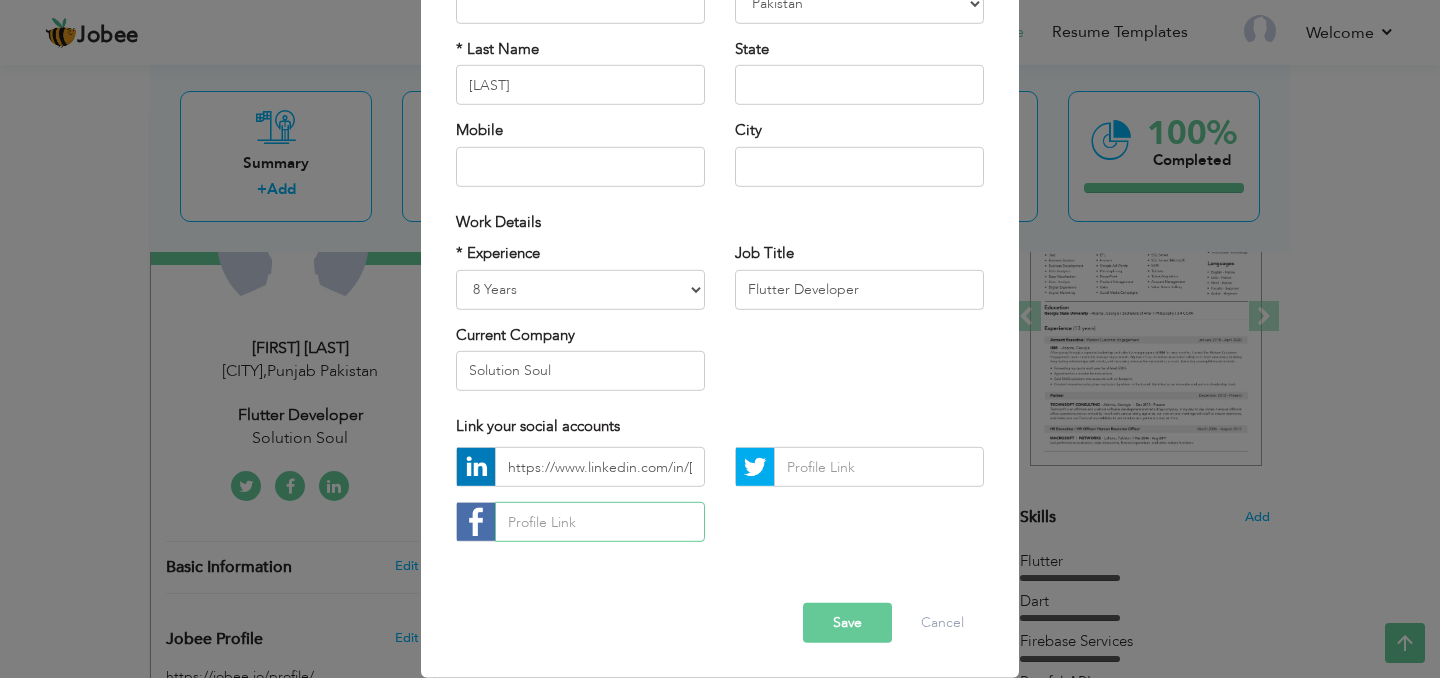 click at bounding box center (600, 522) 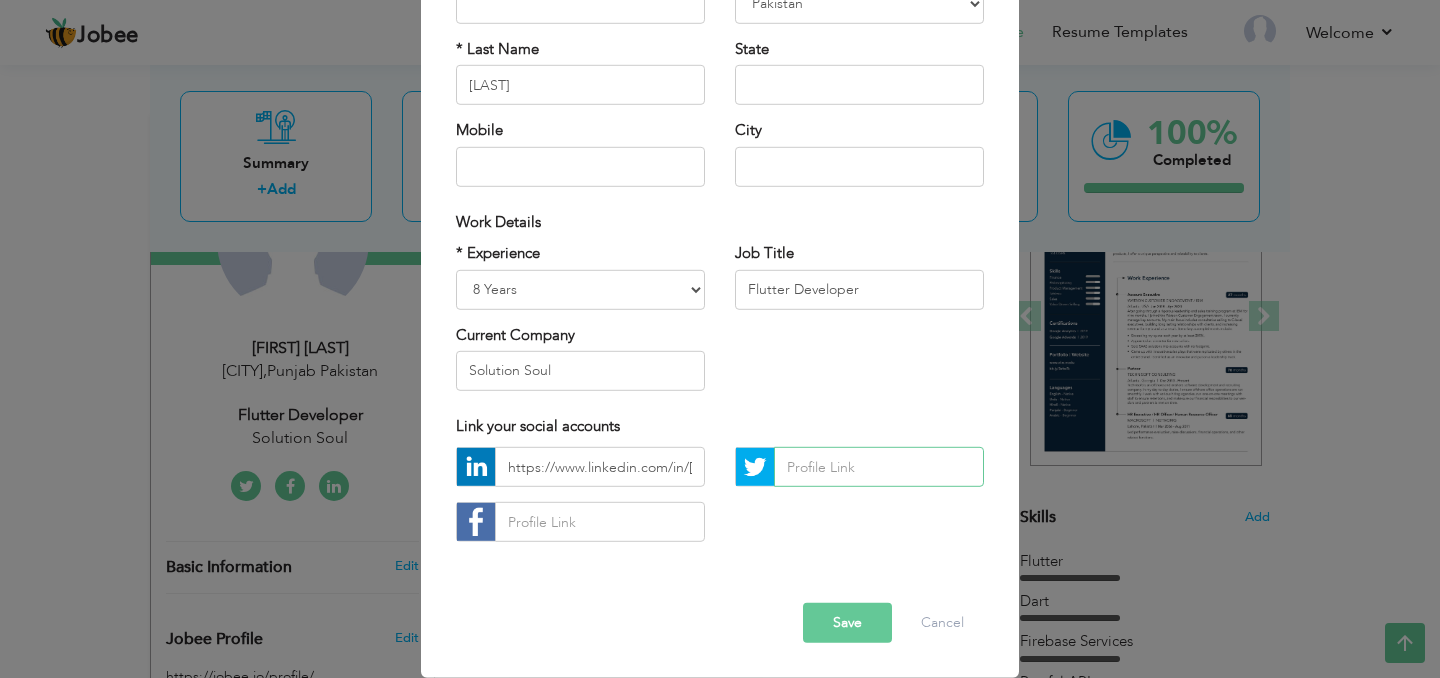 click at bounding box center (879, 467) 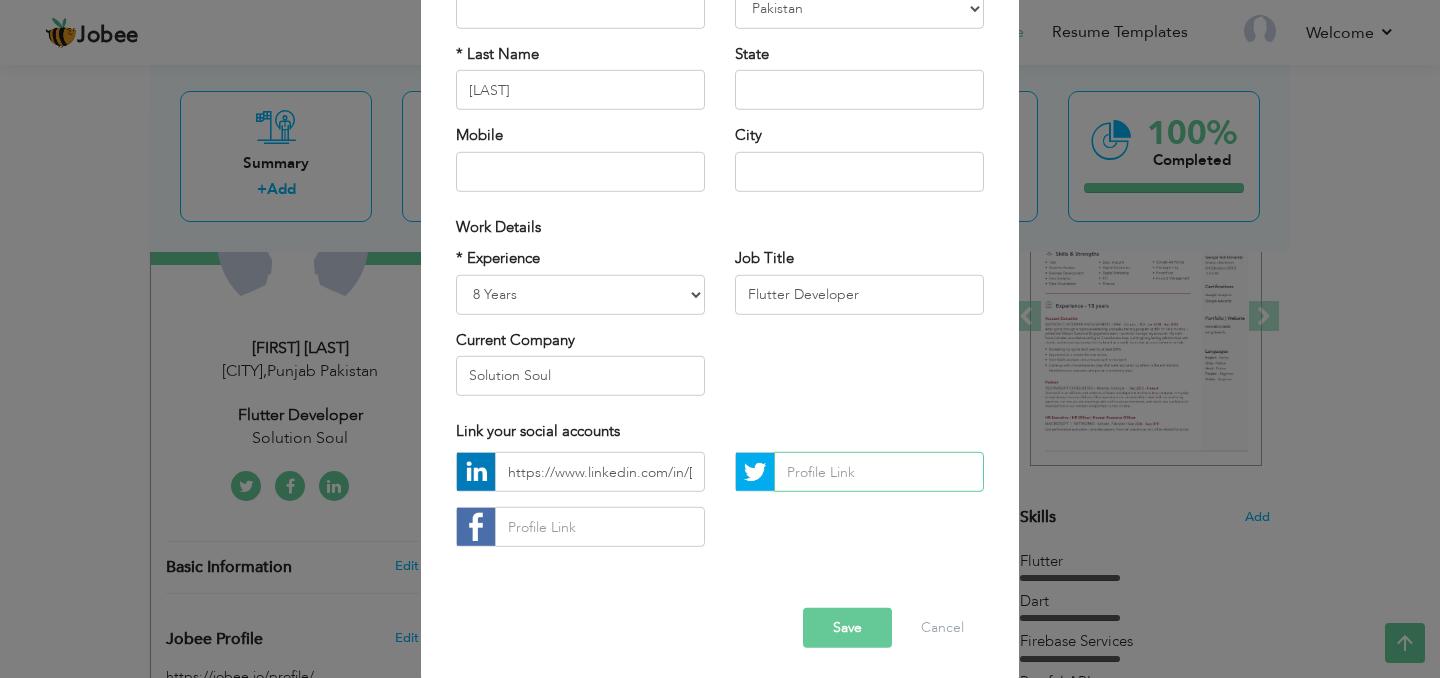 scroll, scrollTop: 228, scrollLeft: 0, axis: vertical 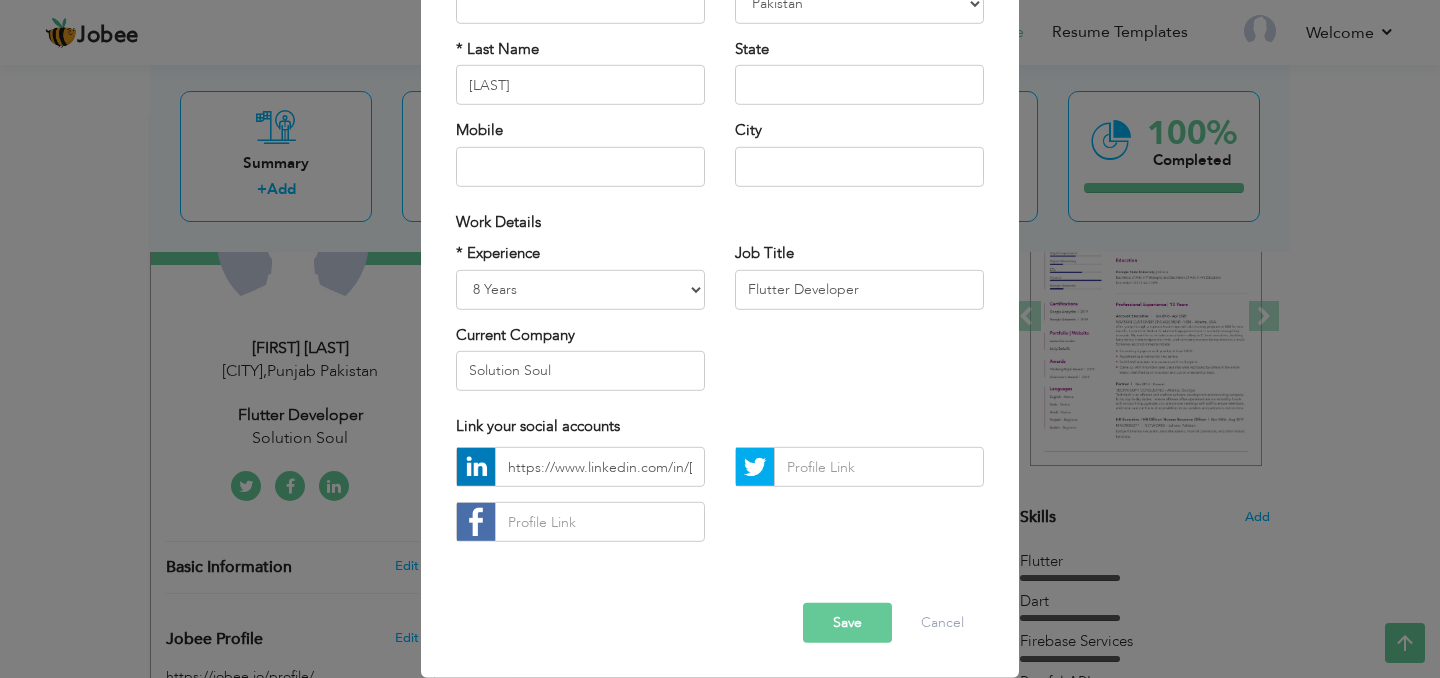 click on "×
Profile
Contact Information
* First Name
* Last Name
BILAL  Mobile" at bounding box center (720, 339) 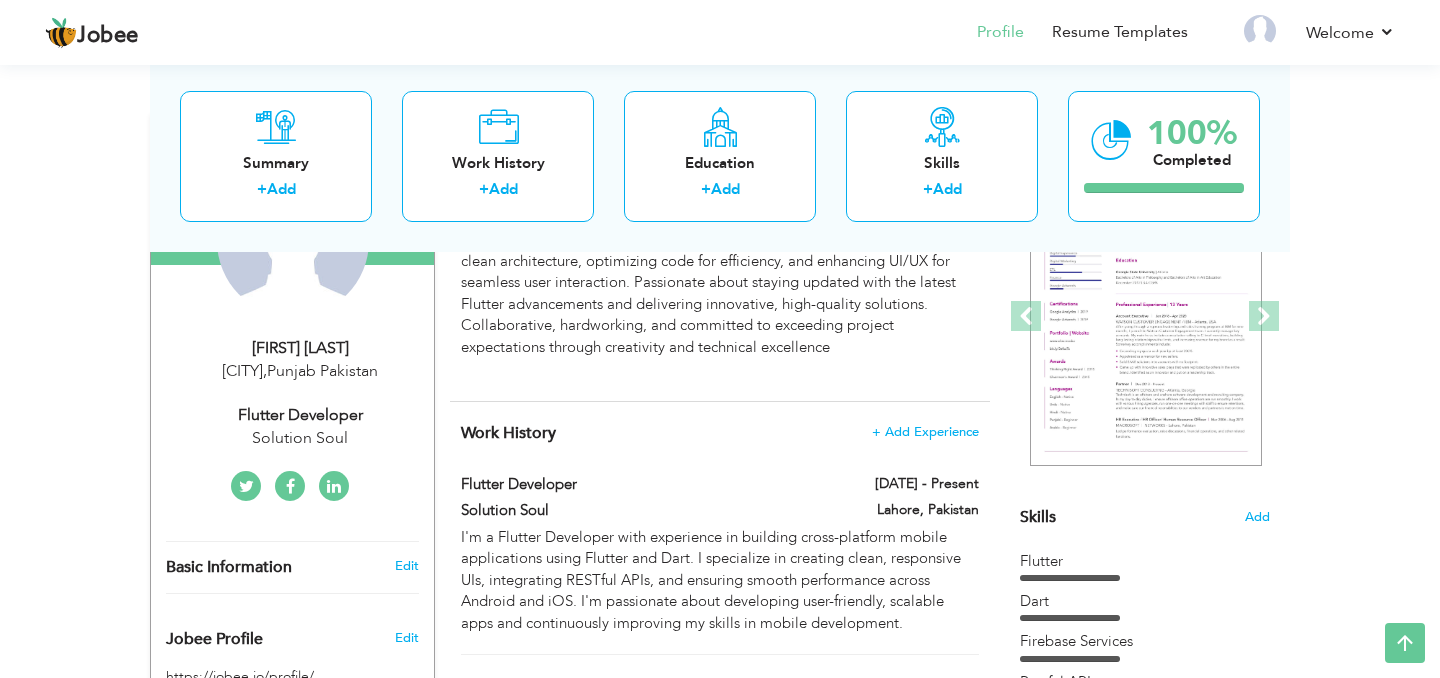 scroll, scrollTop: 0, scrollLeft: 0, axis: both 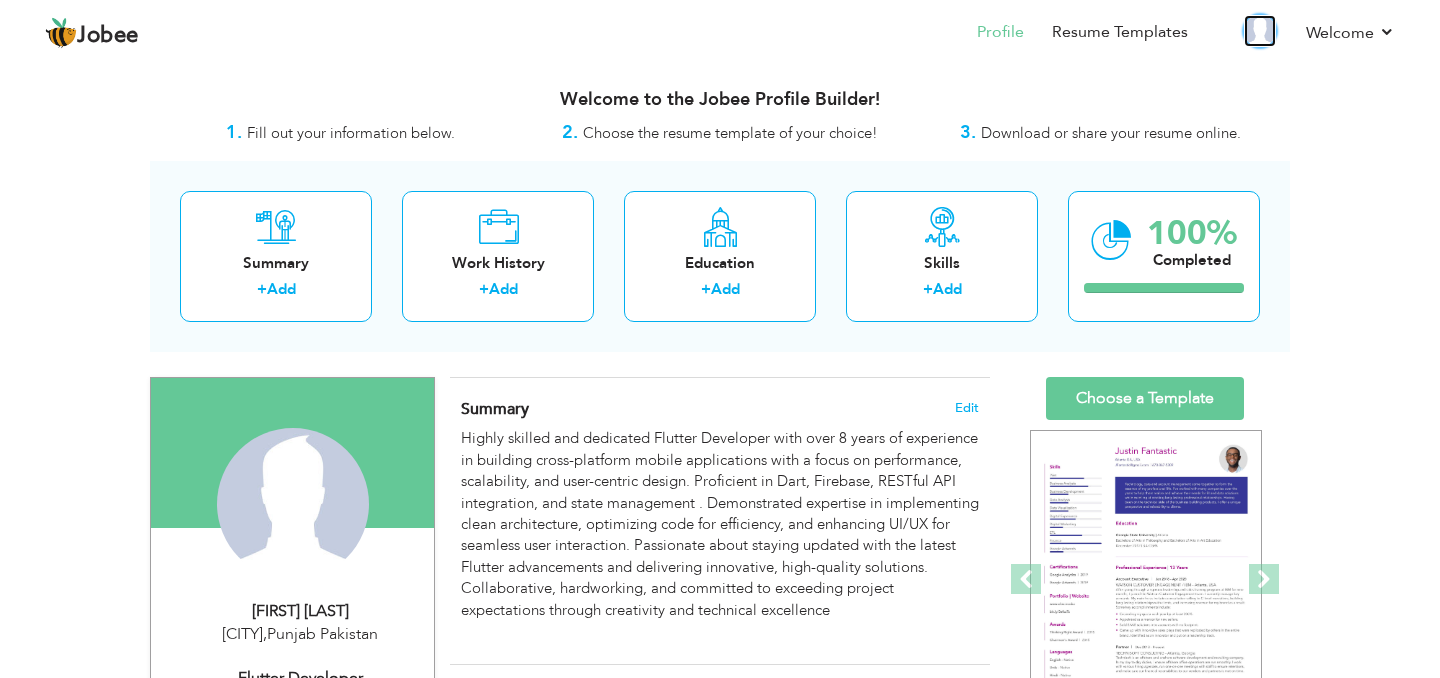 click at bounding box center [1260, 31] 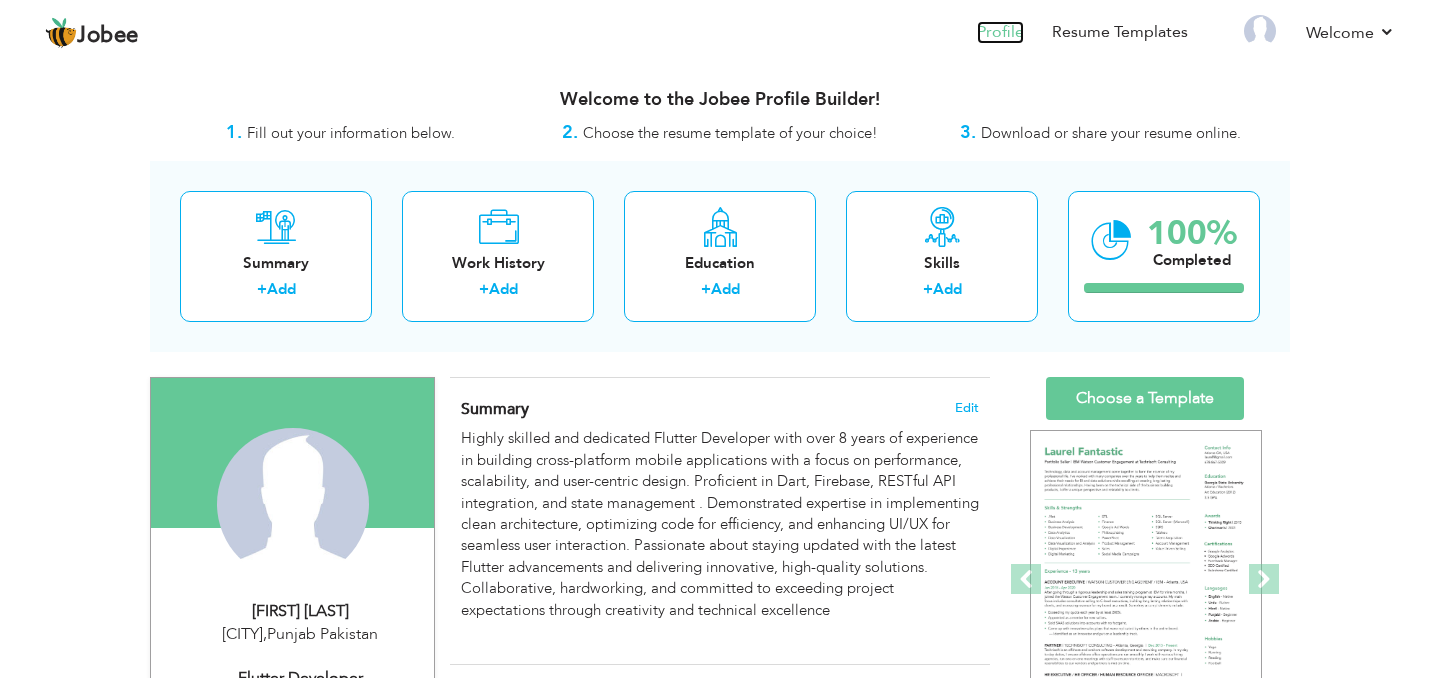 click on "Profile" at bounding box center (1000, 32) 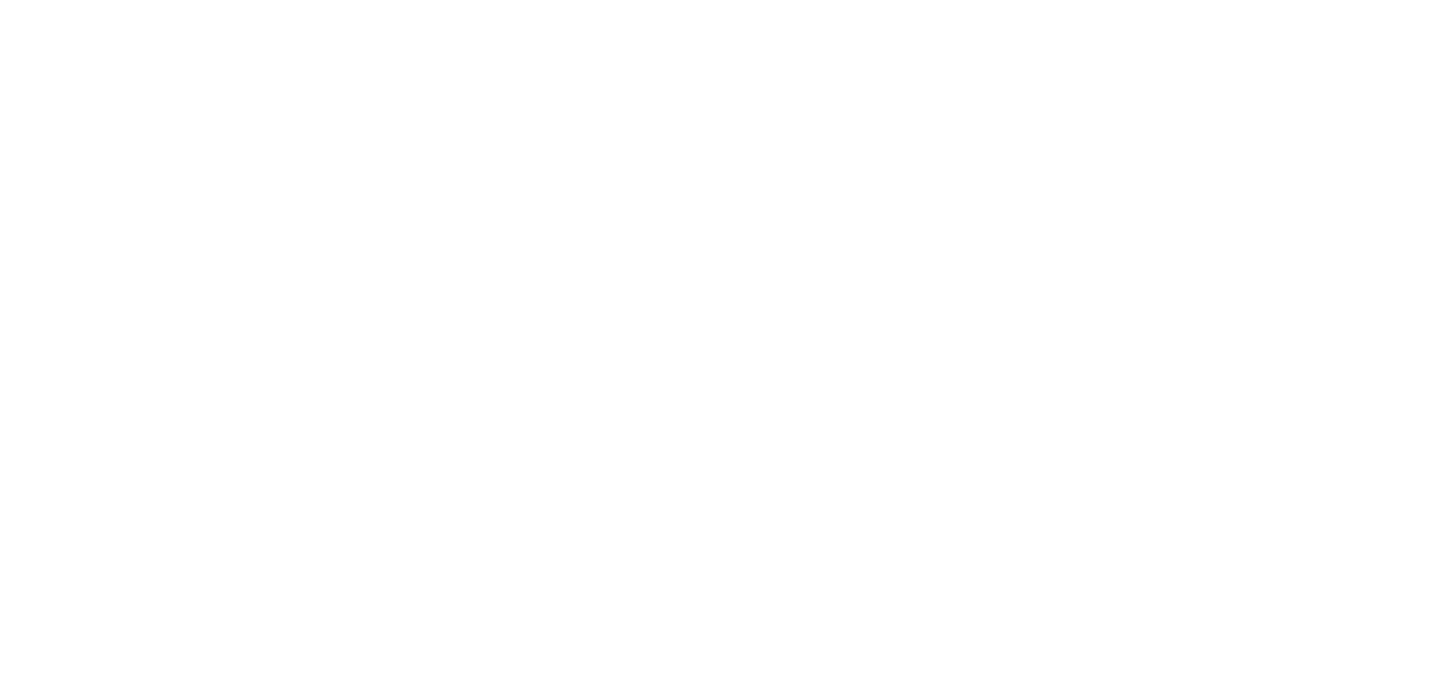 scroll, scrollTop: 0, scrollLeft: 0, axis: both 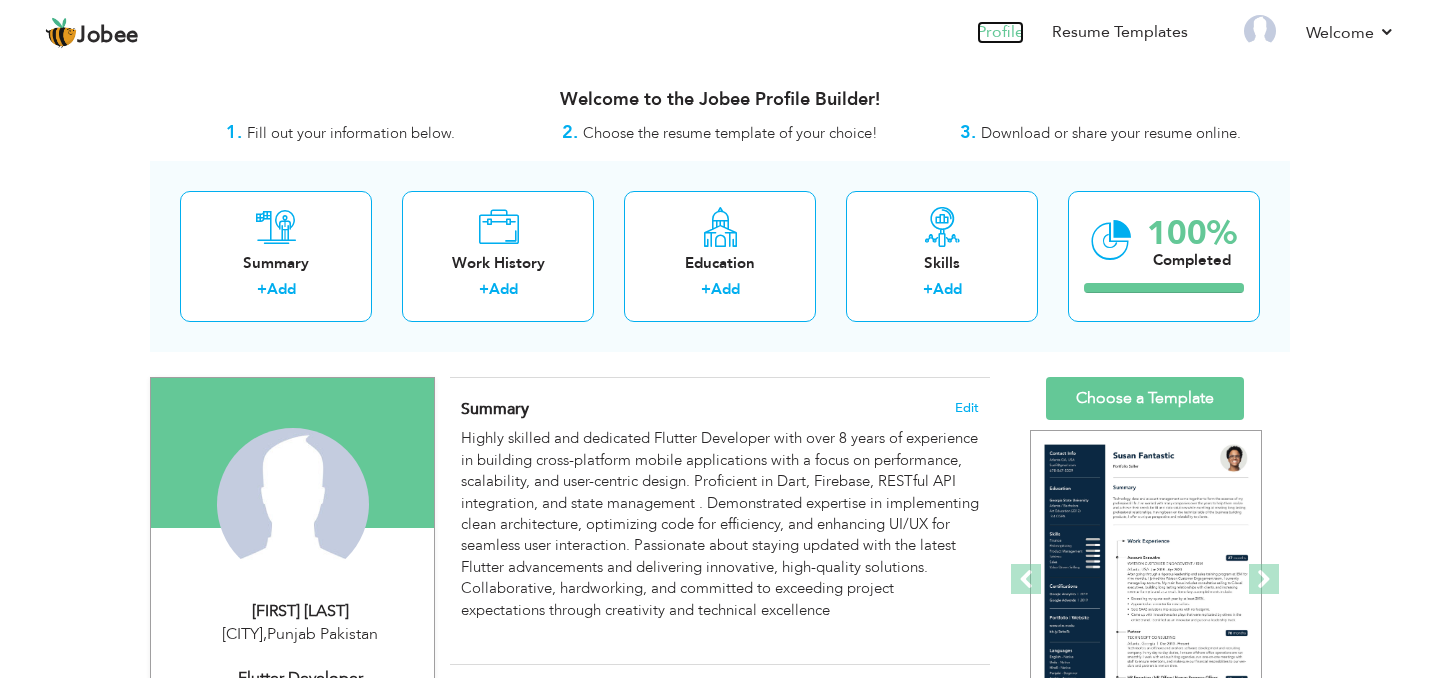 click on "Profile" at bounding box center (1000, 32) 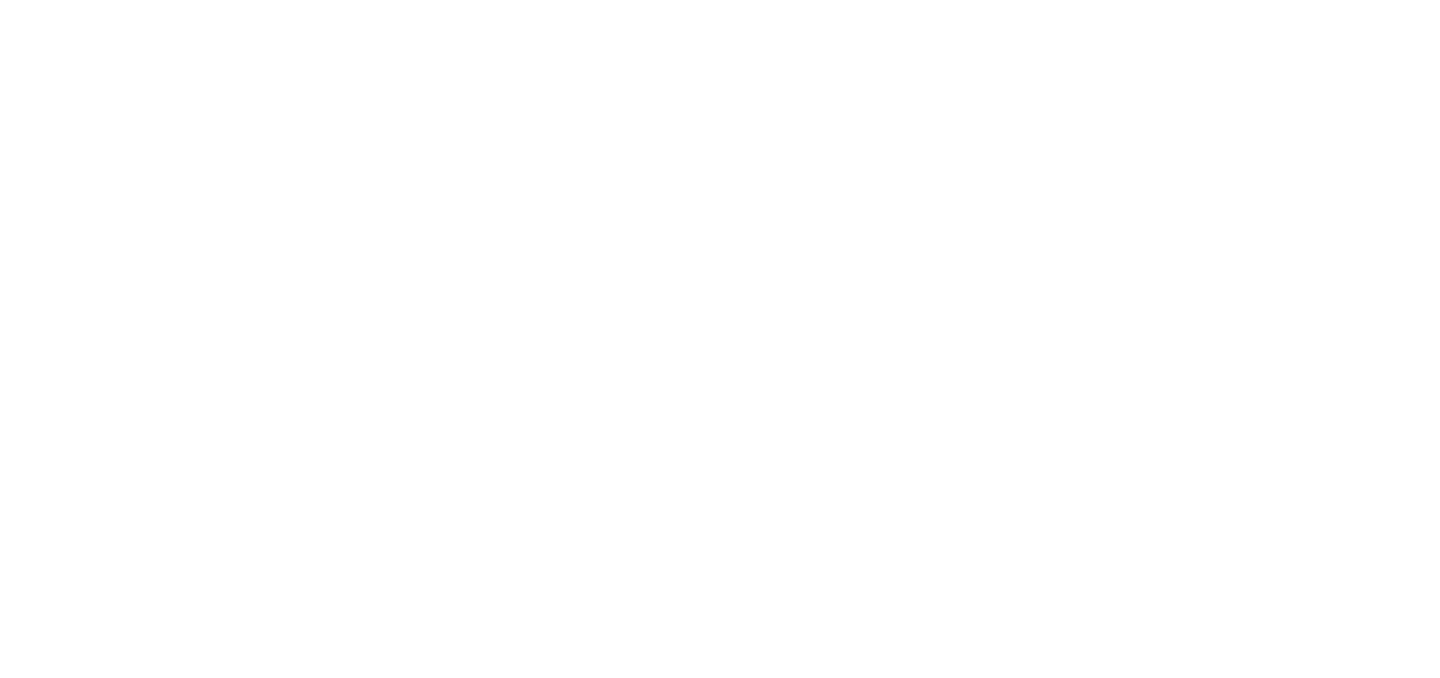 scroll, scrollTop: 0, scrollLeft: 0, axis: both 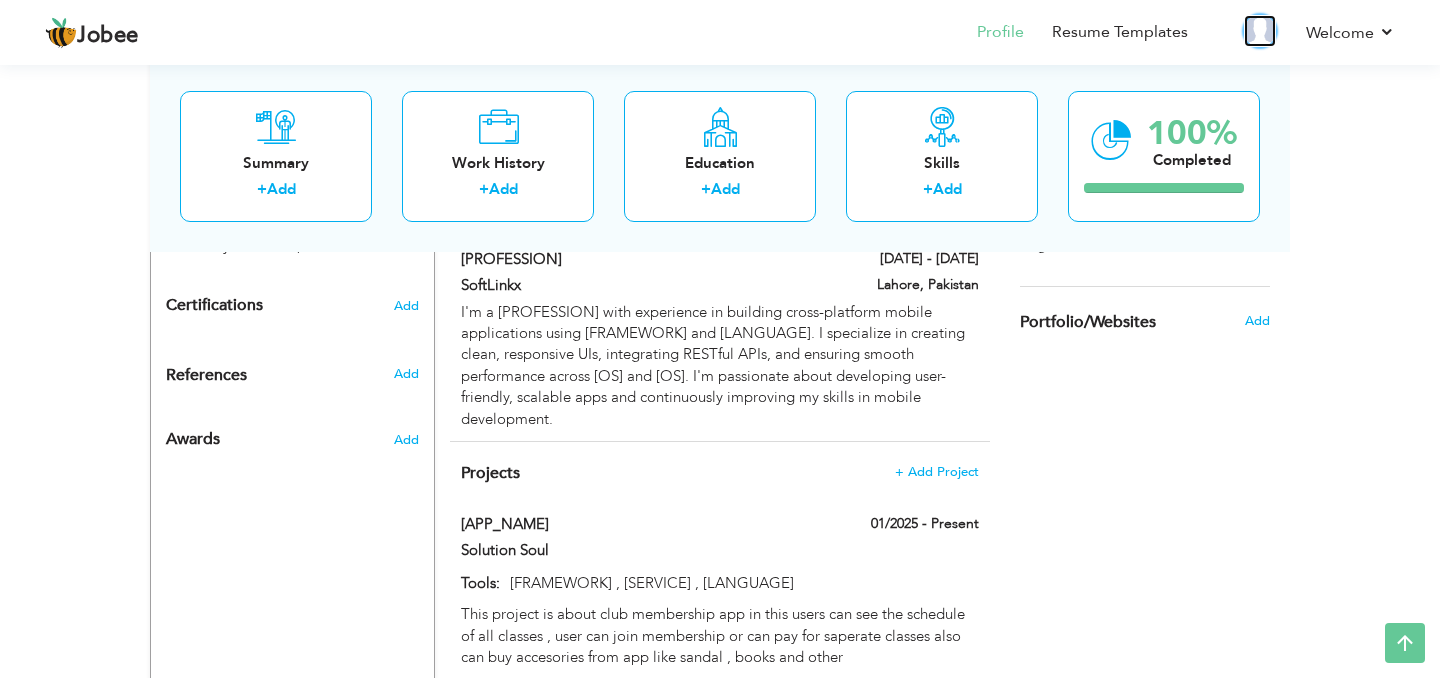click at bounding box center (1260, 31) 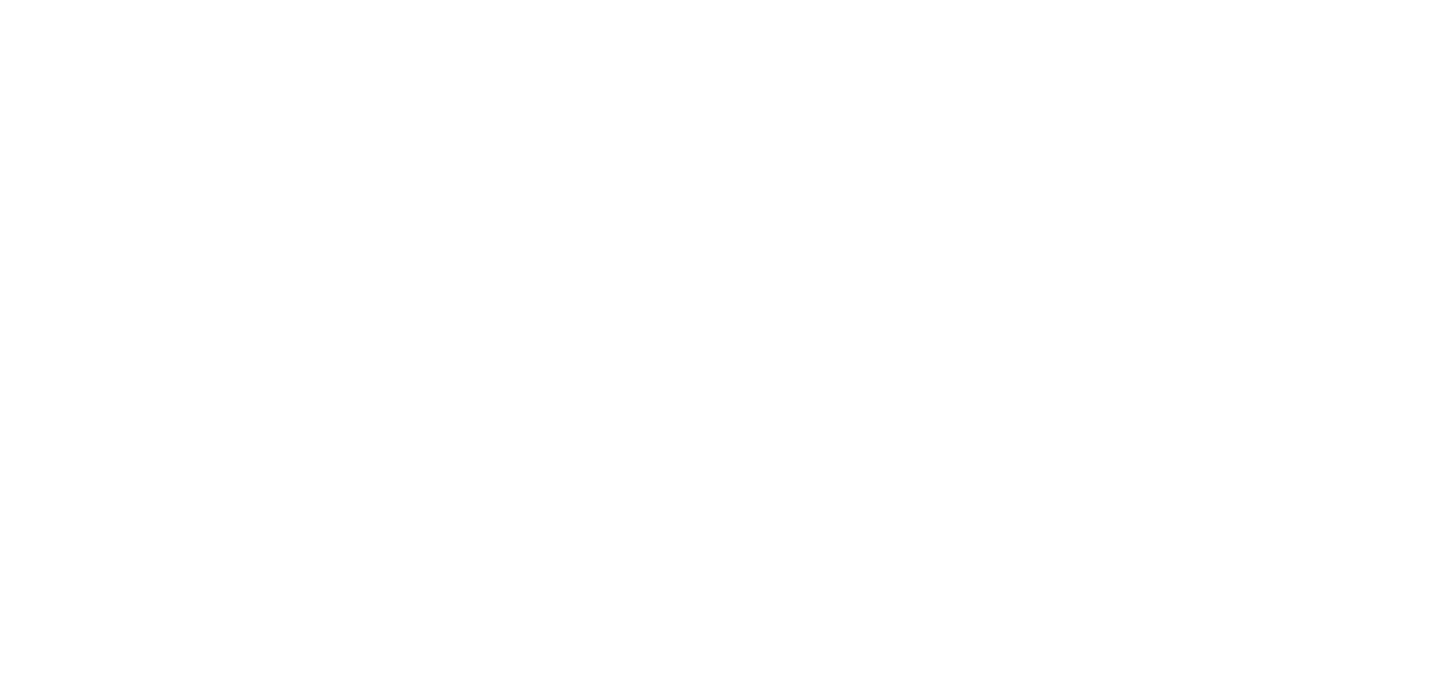 scroll, scrollTop: 0, scrollLeft: 0, axis: both 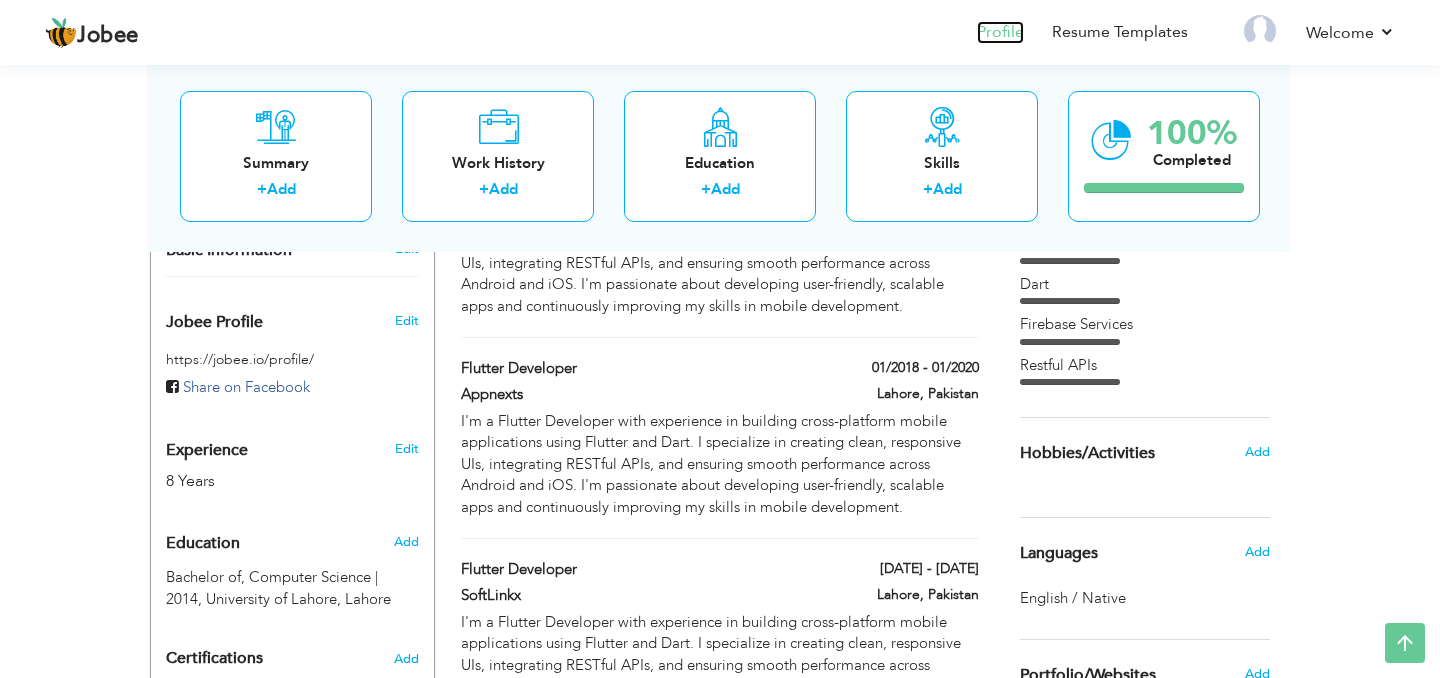 click on "Profile" at bounding box center [1000, 32] 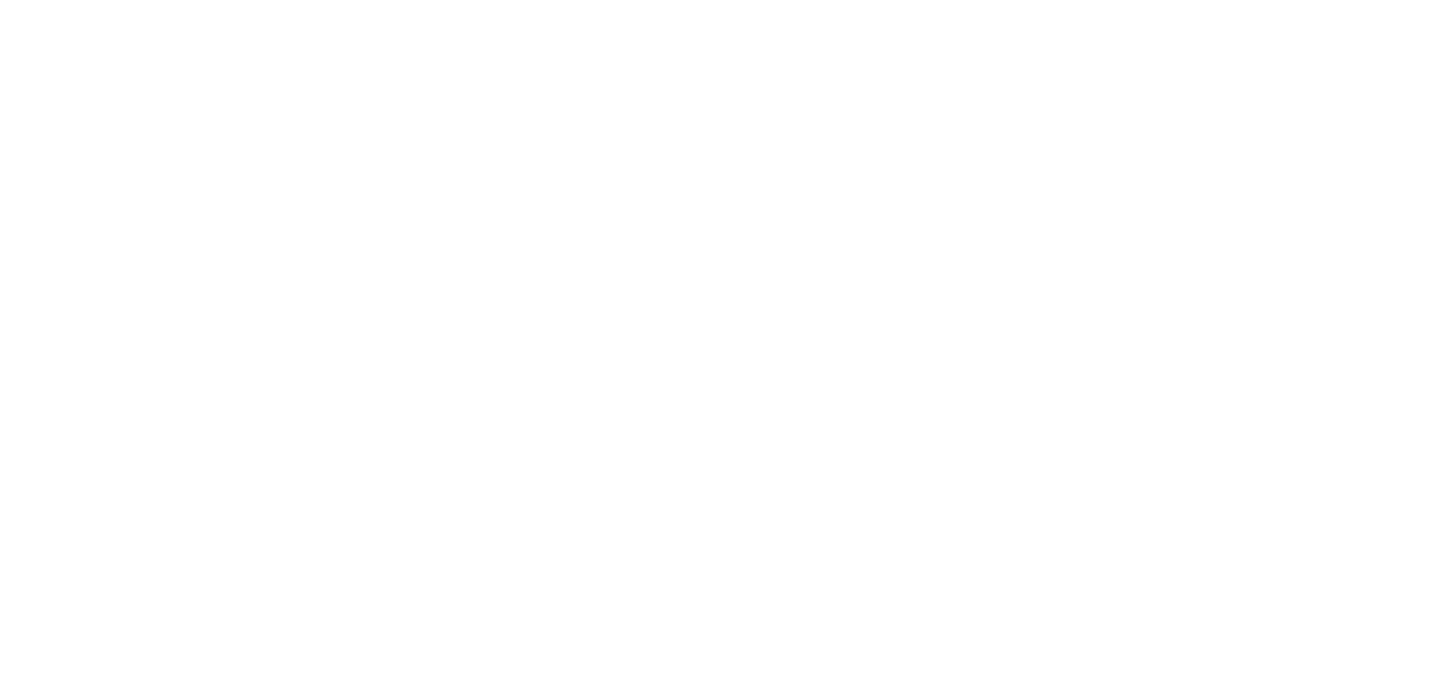 scroll, scrollTop: 0, scrollLeft: 0, axis: both 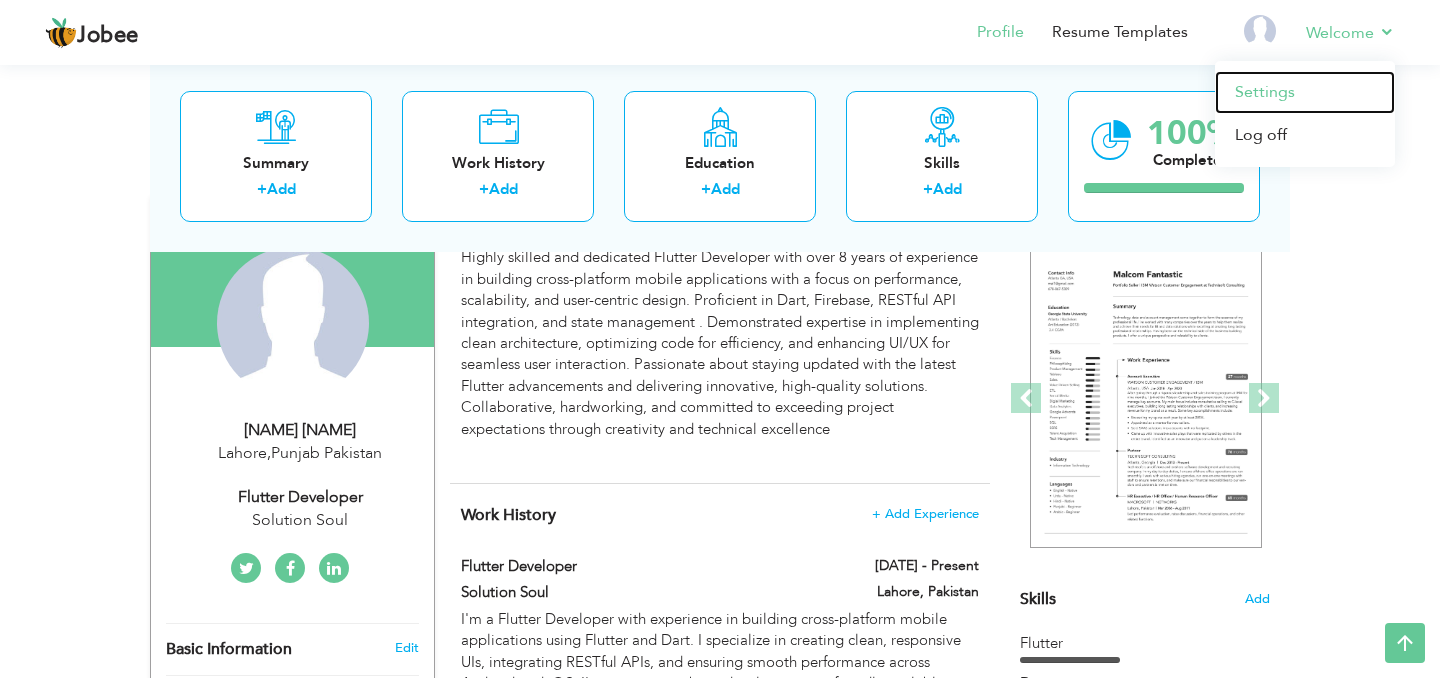 click on "Settings" at bounding box center [1305, 92] 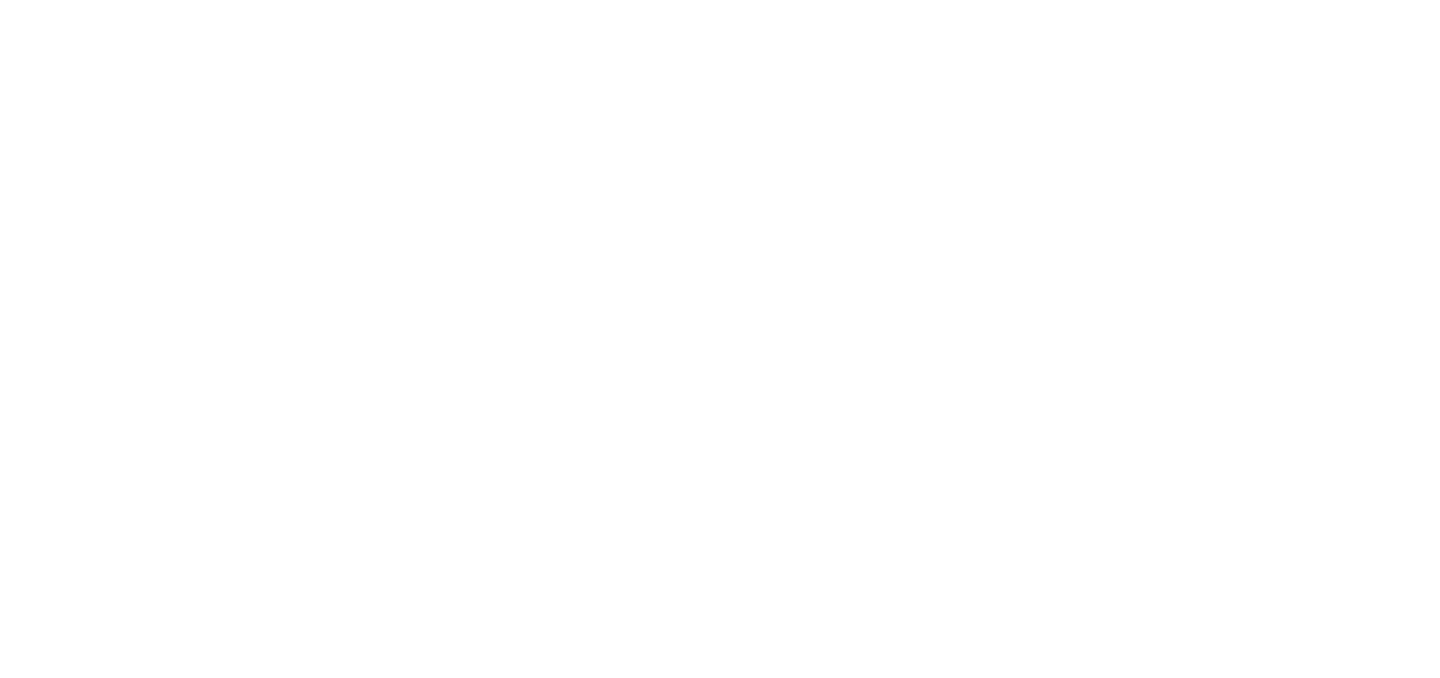 scroll, scrollTop: 0, scrollLeft: 0, axis: both 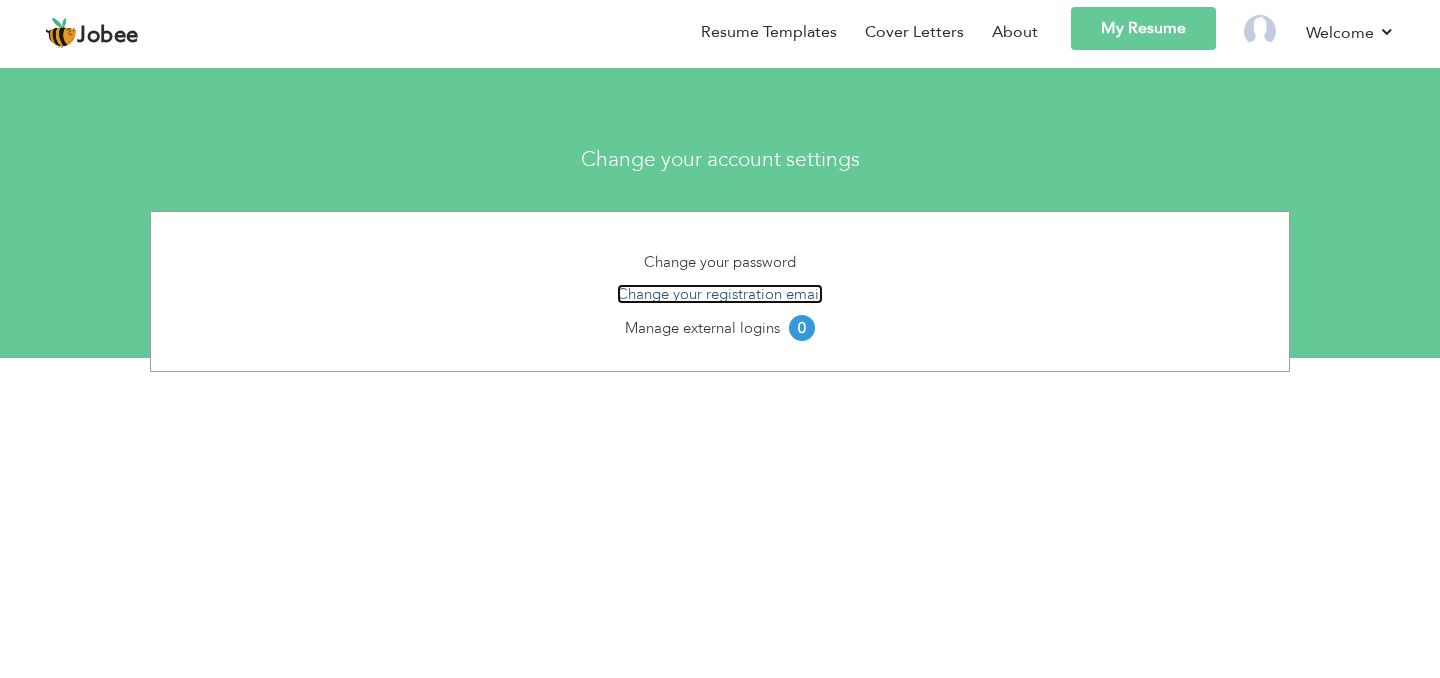 click on "Change your registration email" at bounding box center (720, 294) 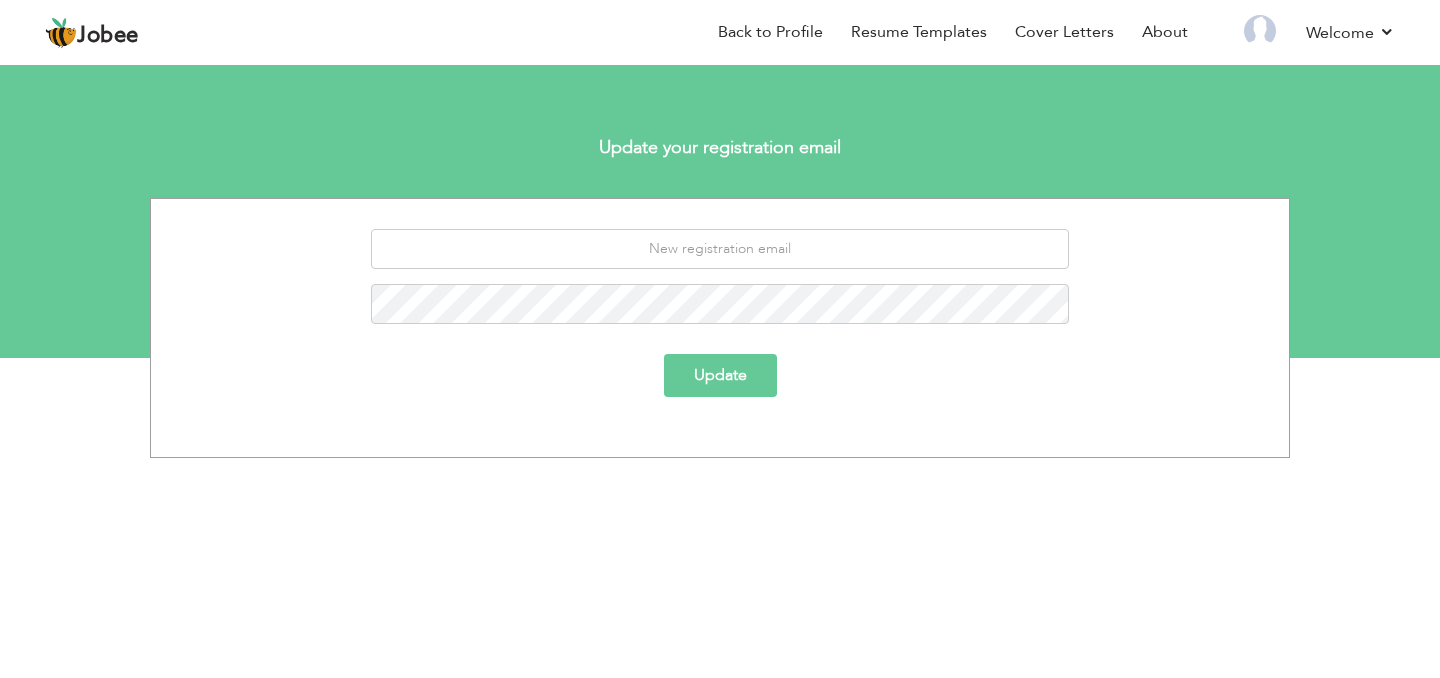 scroll, scrollTop: 0, scrollLeft: 0, axis: both 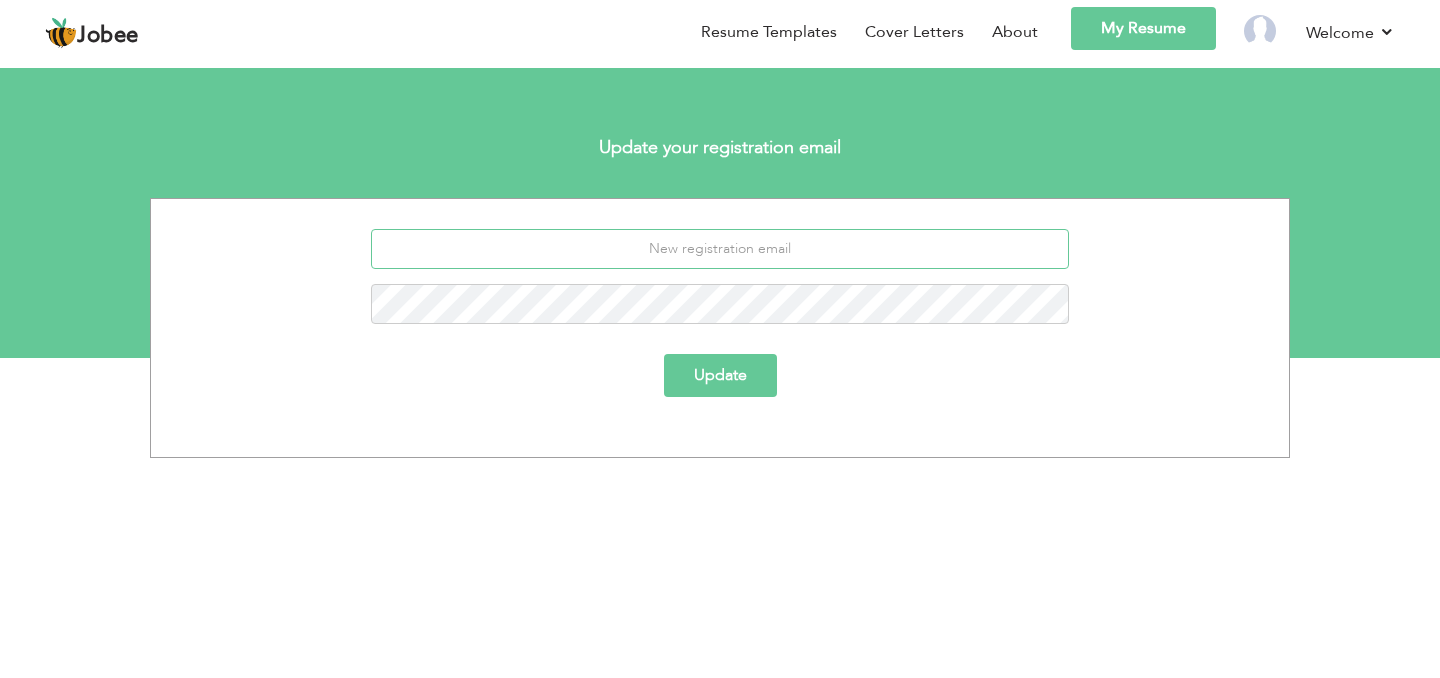 click at bounding box center [720, 249] 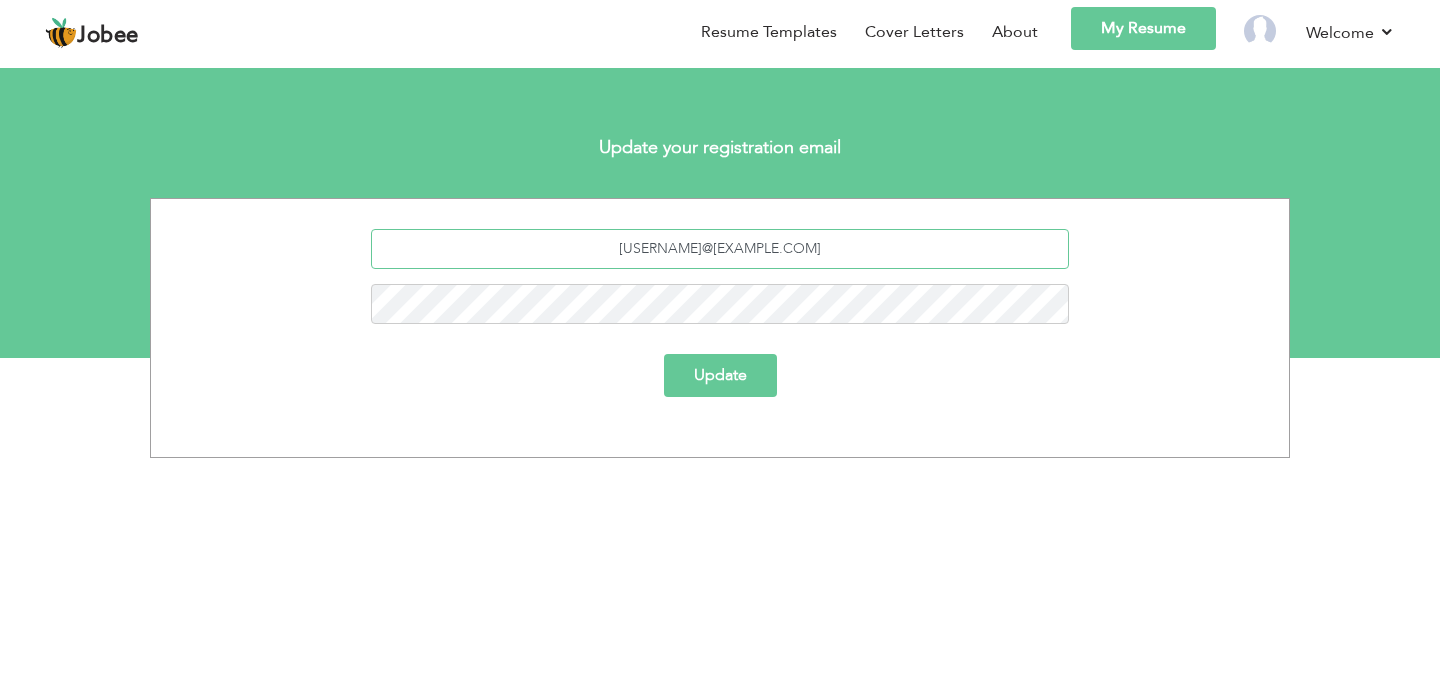 type on "[USERNAME]@example.com" 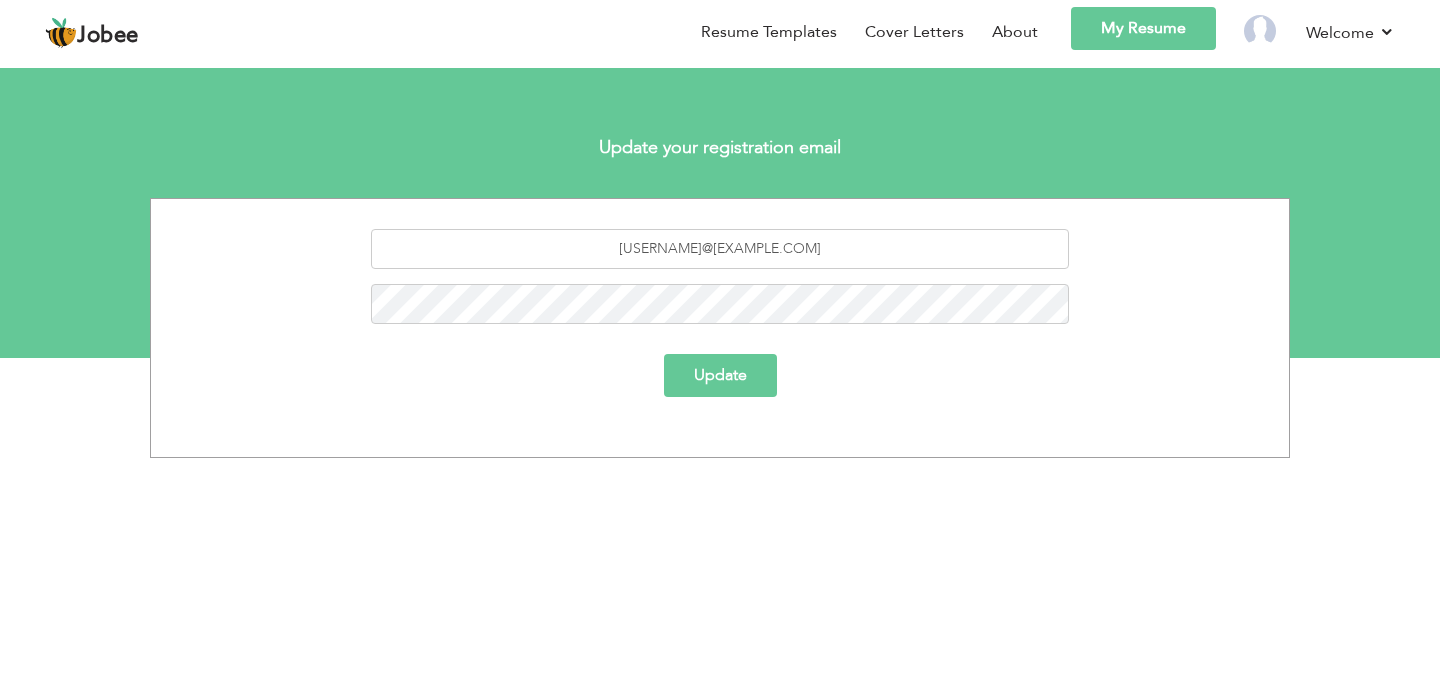 click on "Update" at bounding box center [720, 375] 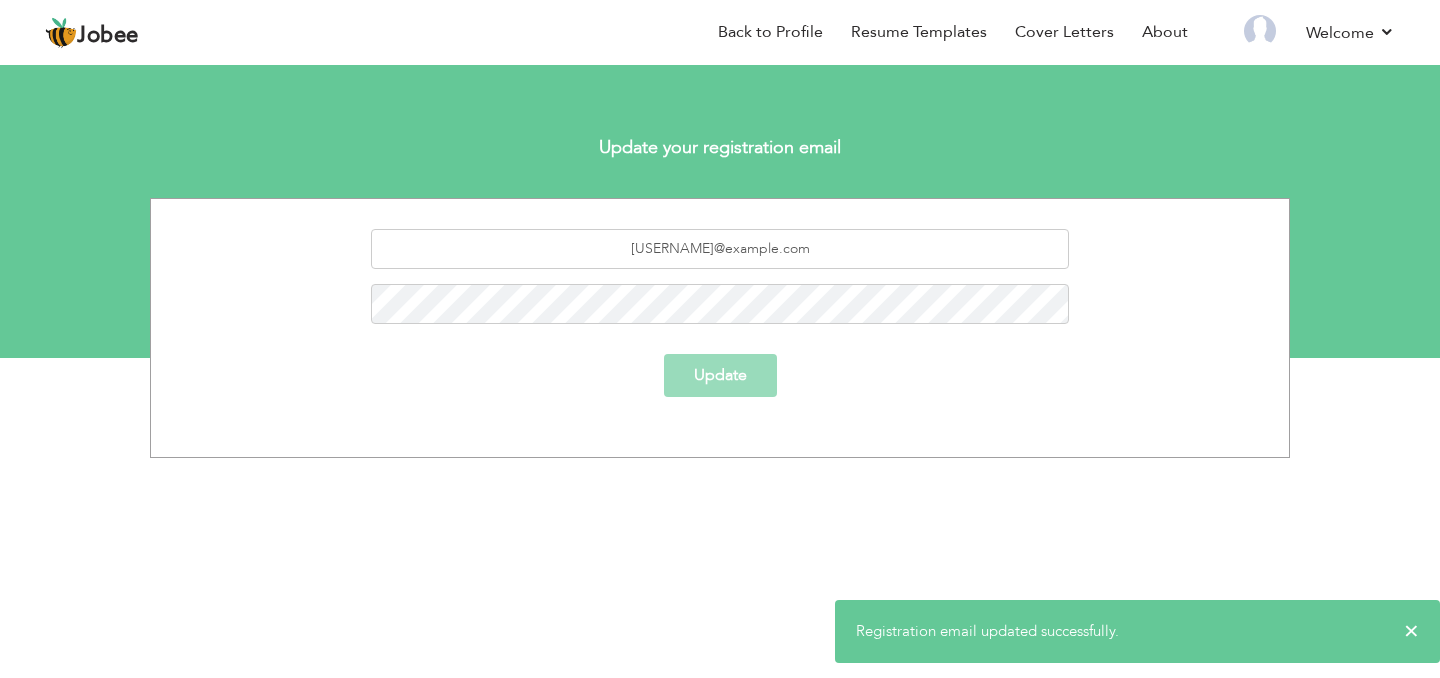 scroll, scrollTop: 0, scrollLeft: 0, axis: both 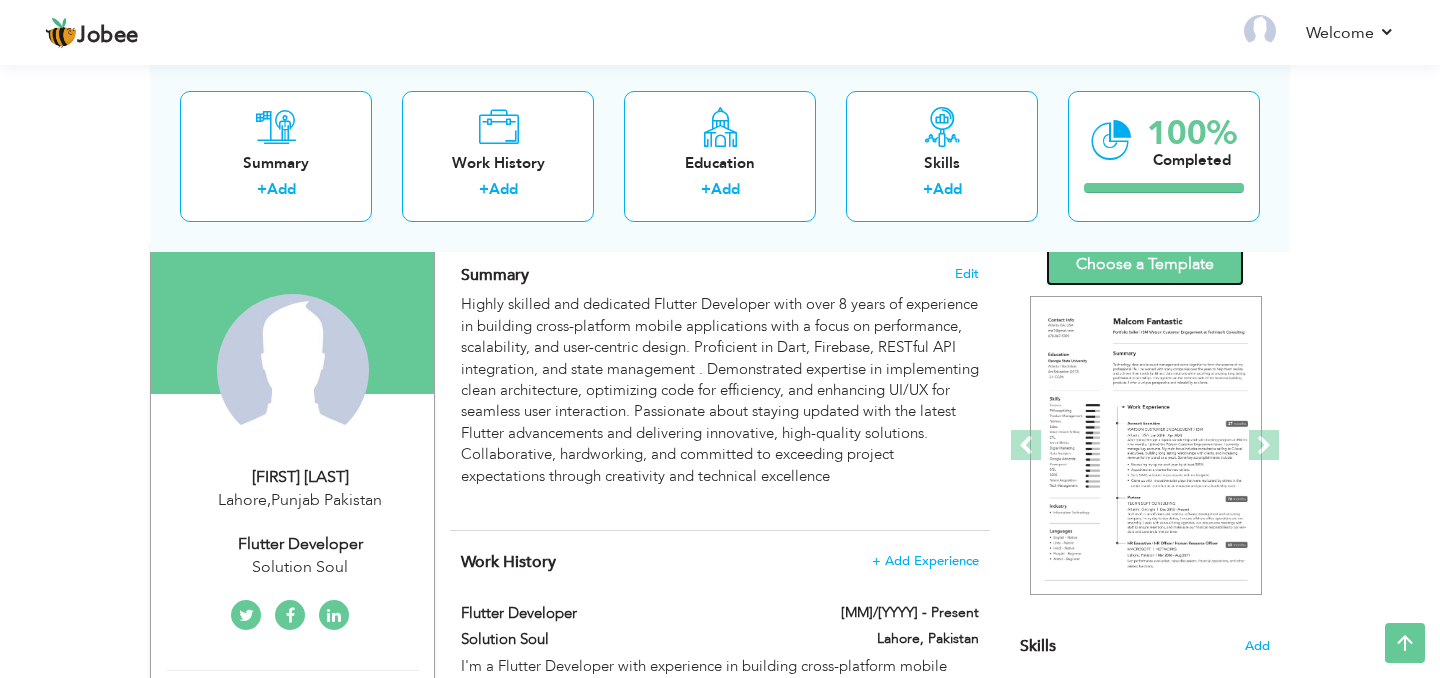 click on "Choose a Template" at bounding box center [1145, 264] 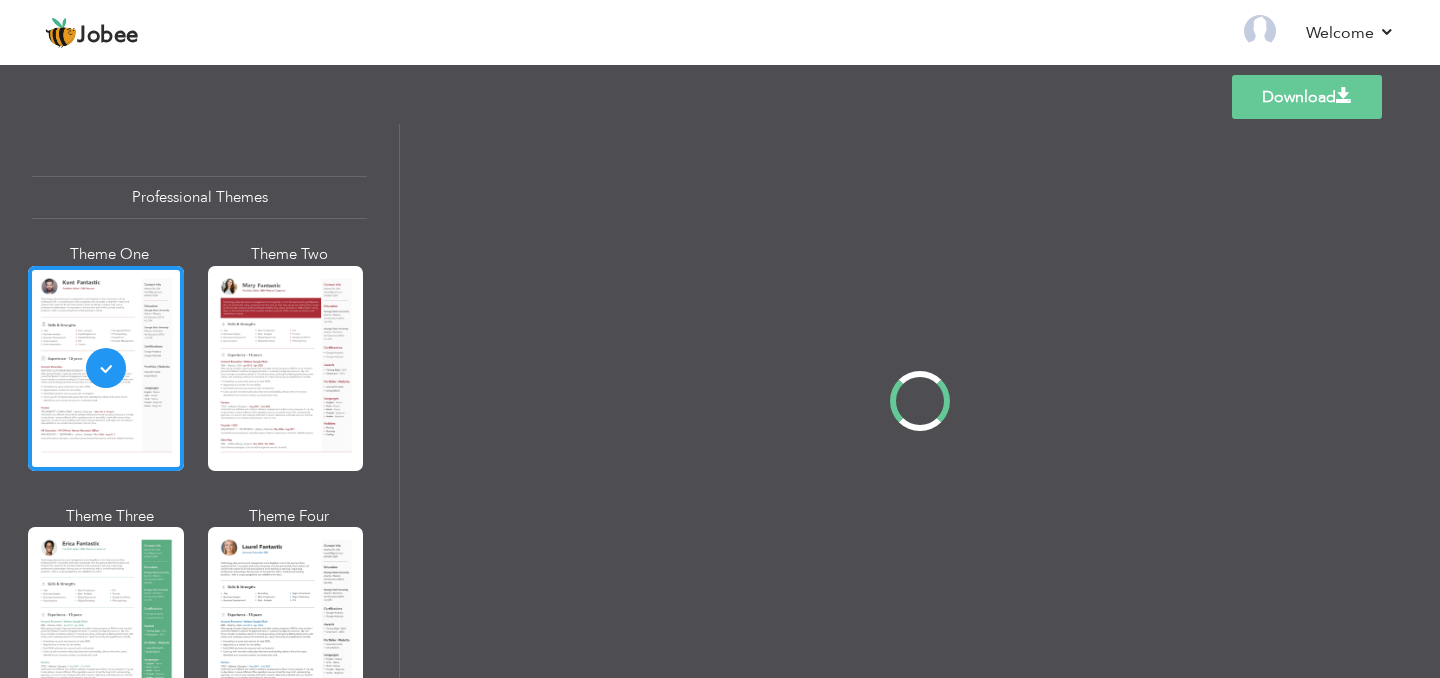 scroll, scrollTop: 0, scrollLeft: 0, axis: both 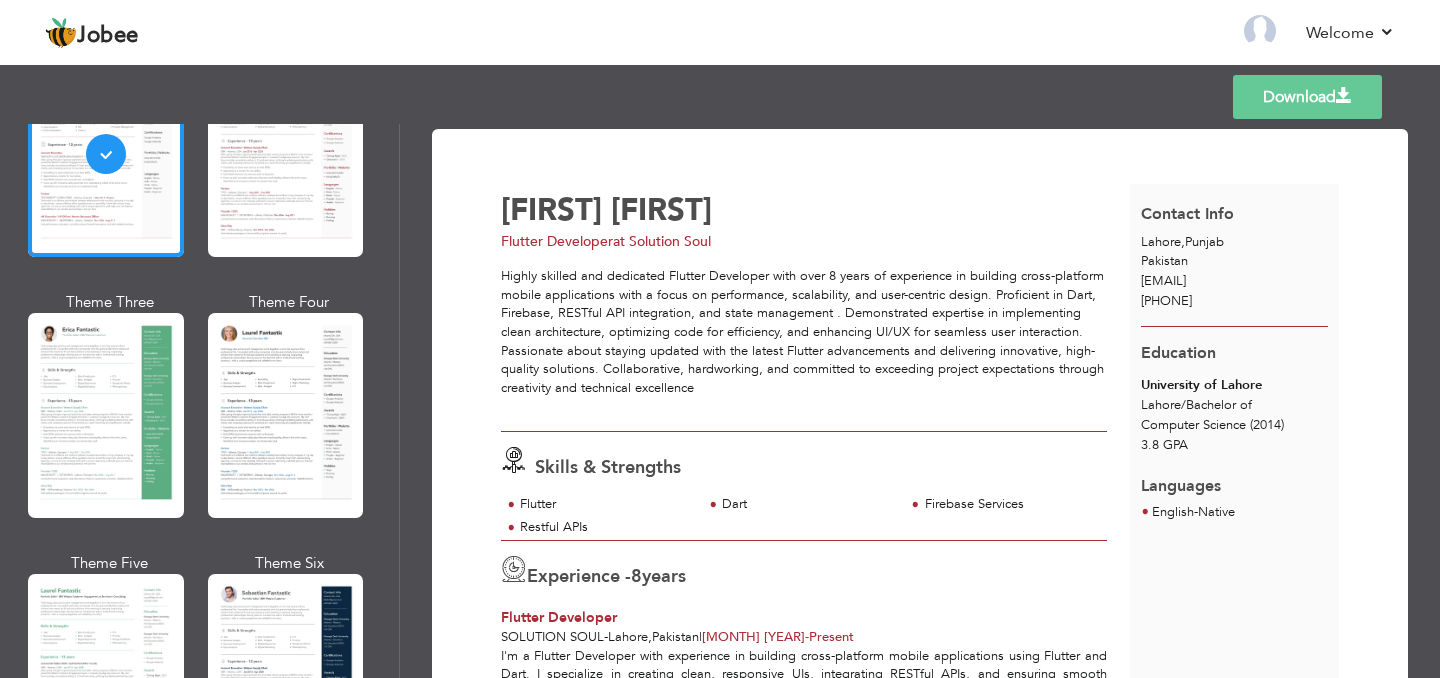 drag, startPoint x: 264, startPoint y: 625, endPoint x: 371, endPoint y: 600, distance: 109.88175 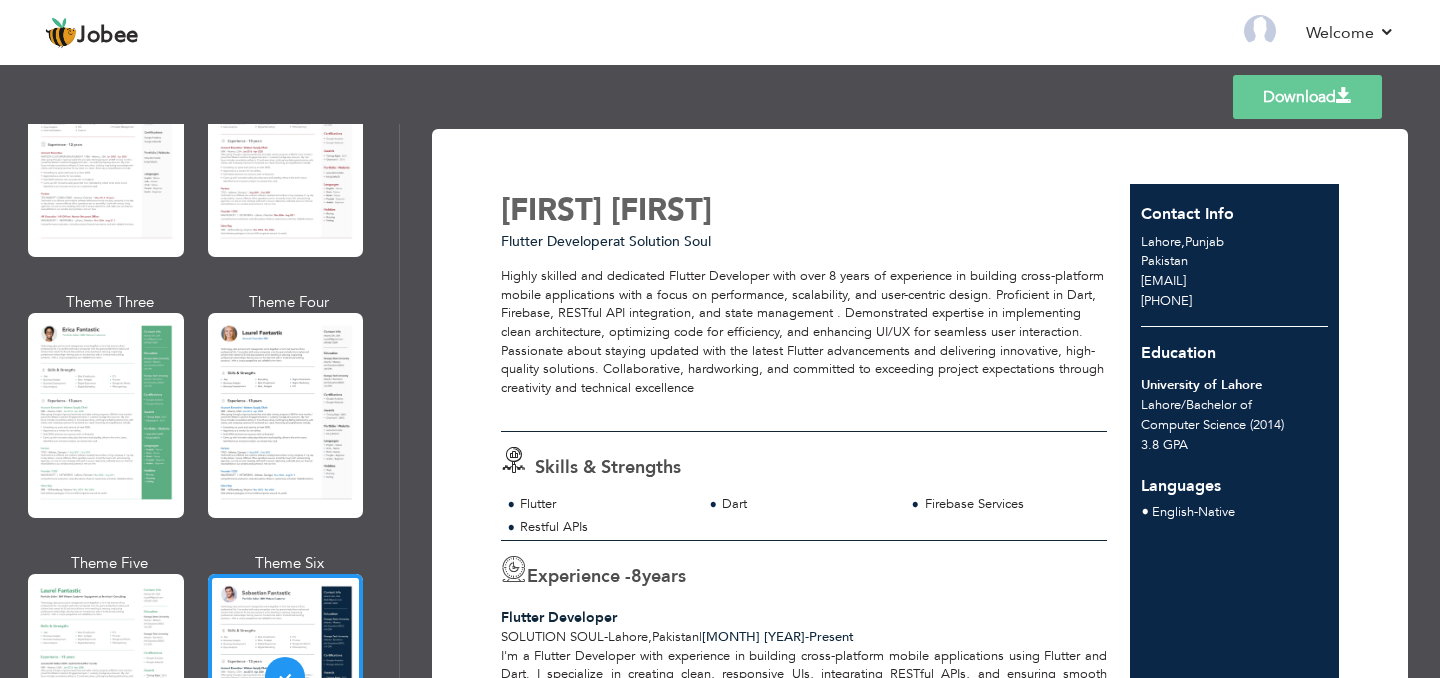 click on "Download" at bounding box center [1307, 97] 